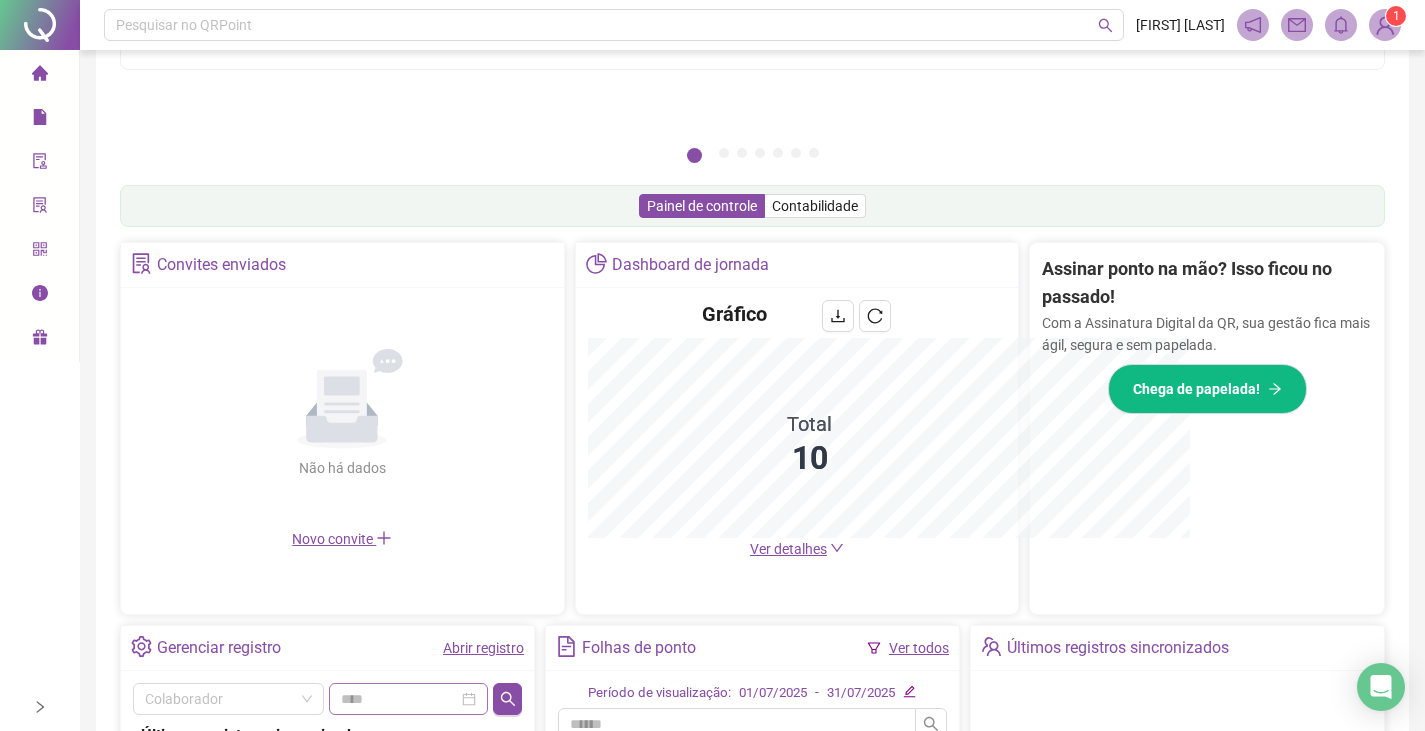 scroll, scrollTop: 495, scrollLeft: 0, axis: vertical 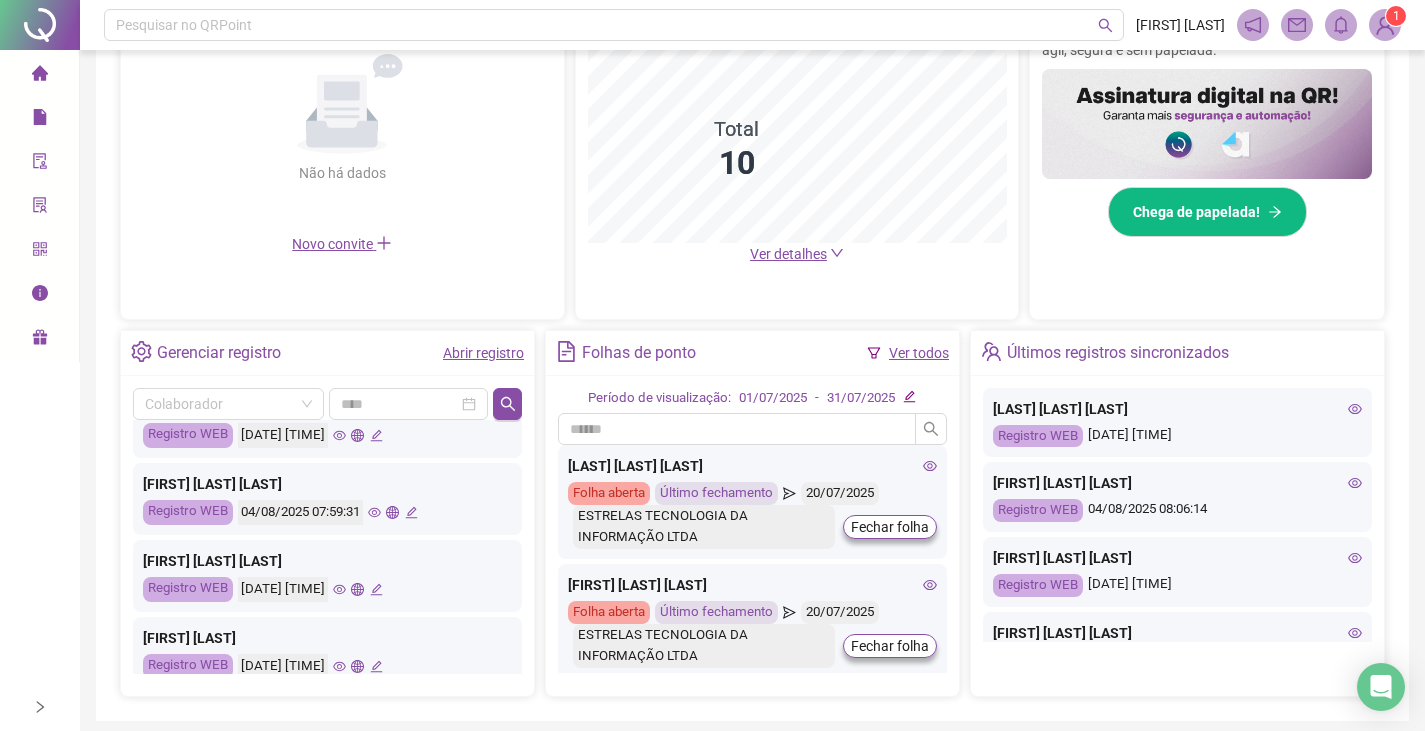 click on "Abrir registro" at bounding box center [483, 353] 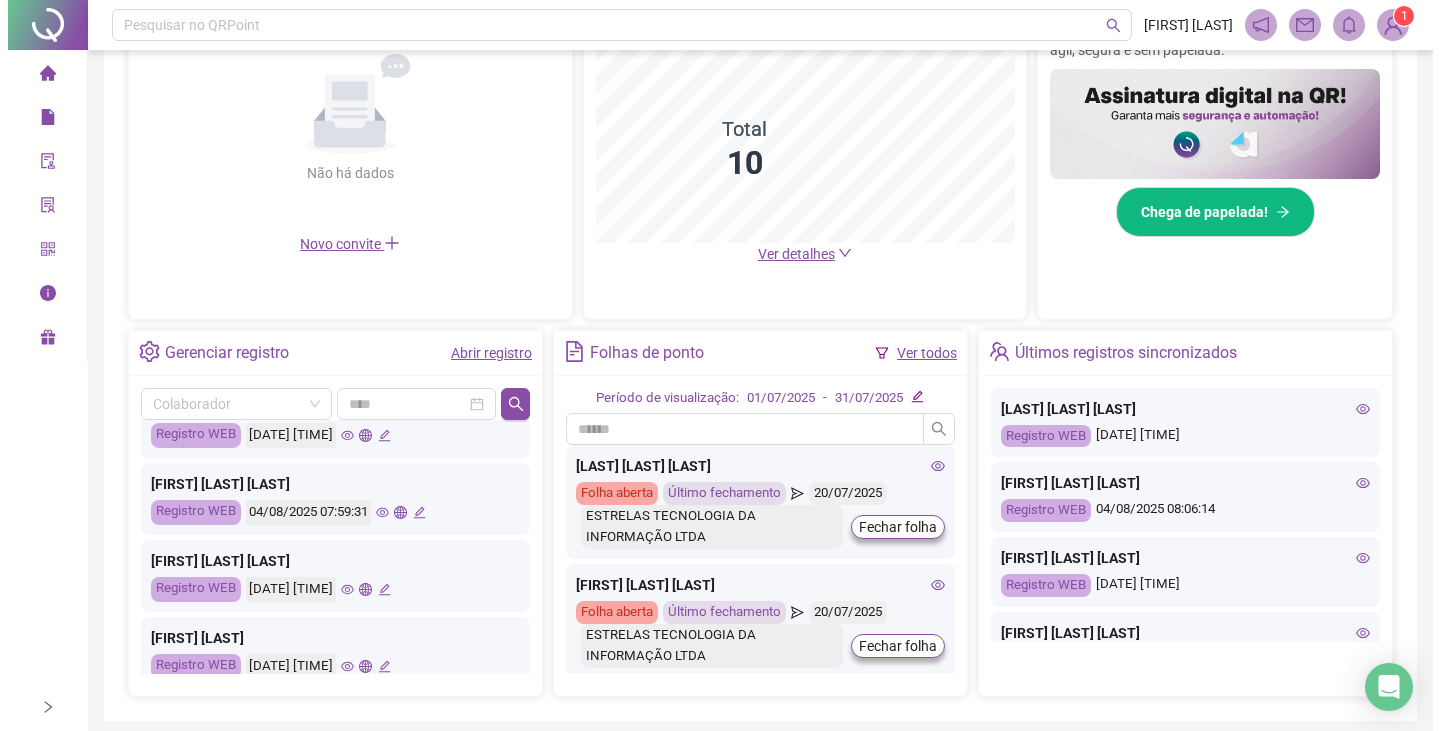 scroll, scrollTop: 0, scrollLeft: 0, axis: both 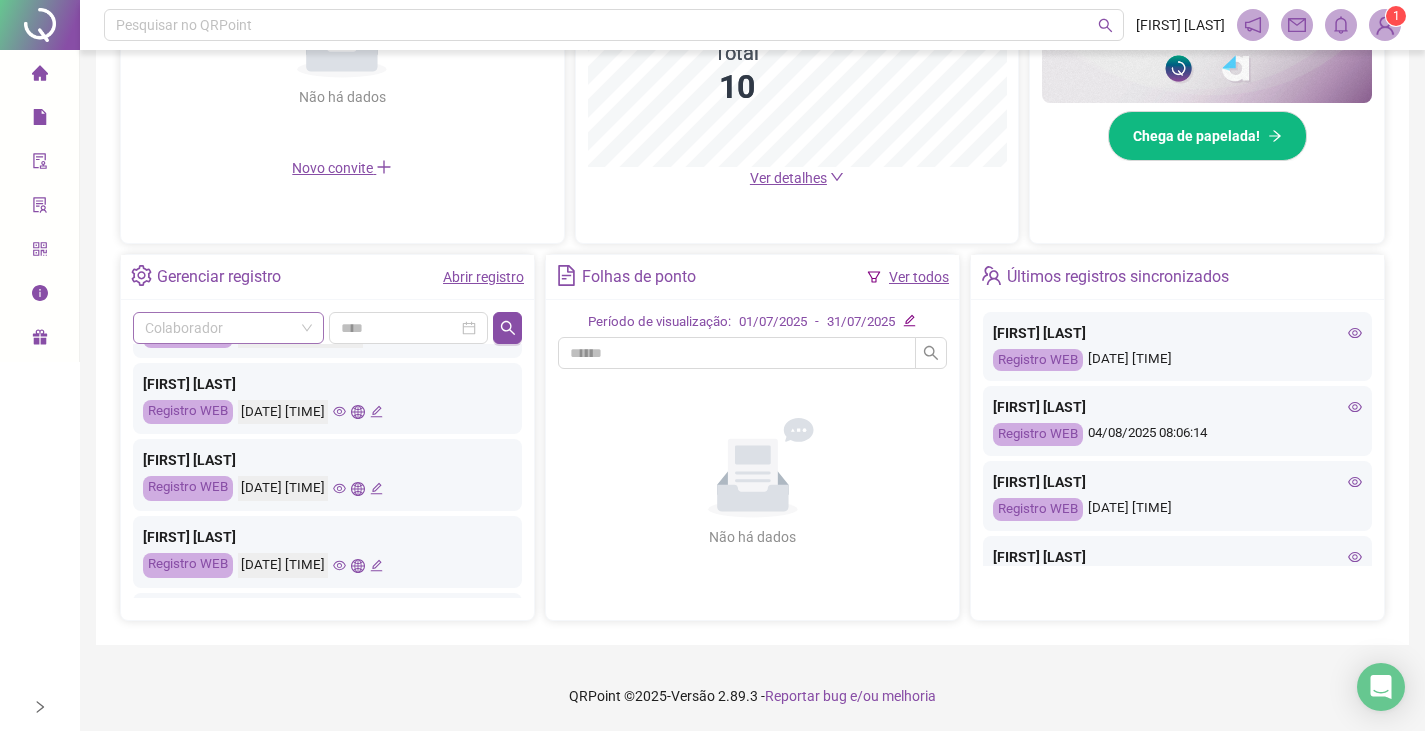 click at bounding box center (228, 328) 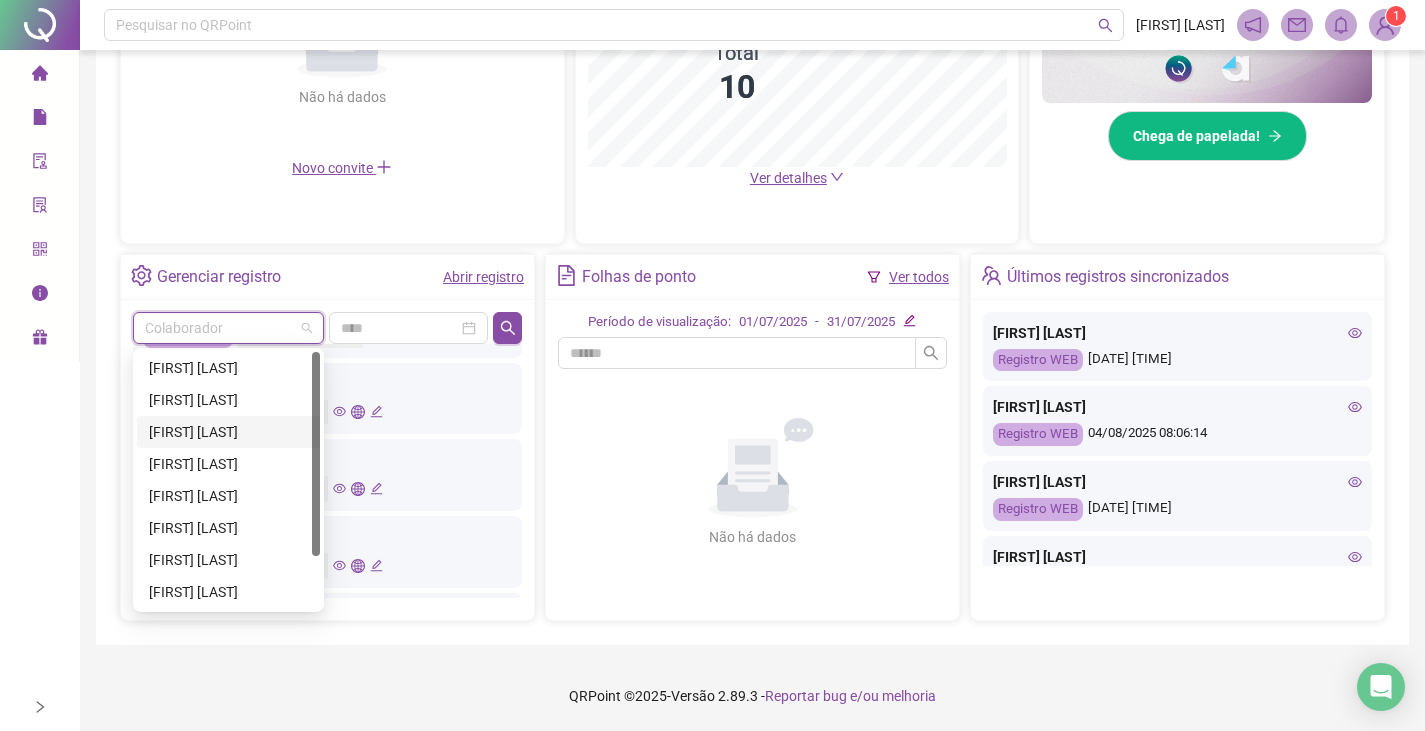 click on "[FIRST] [LAST] [LAST]" at bounding box center [228, 432] 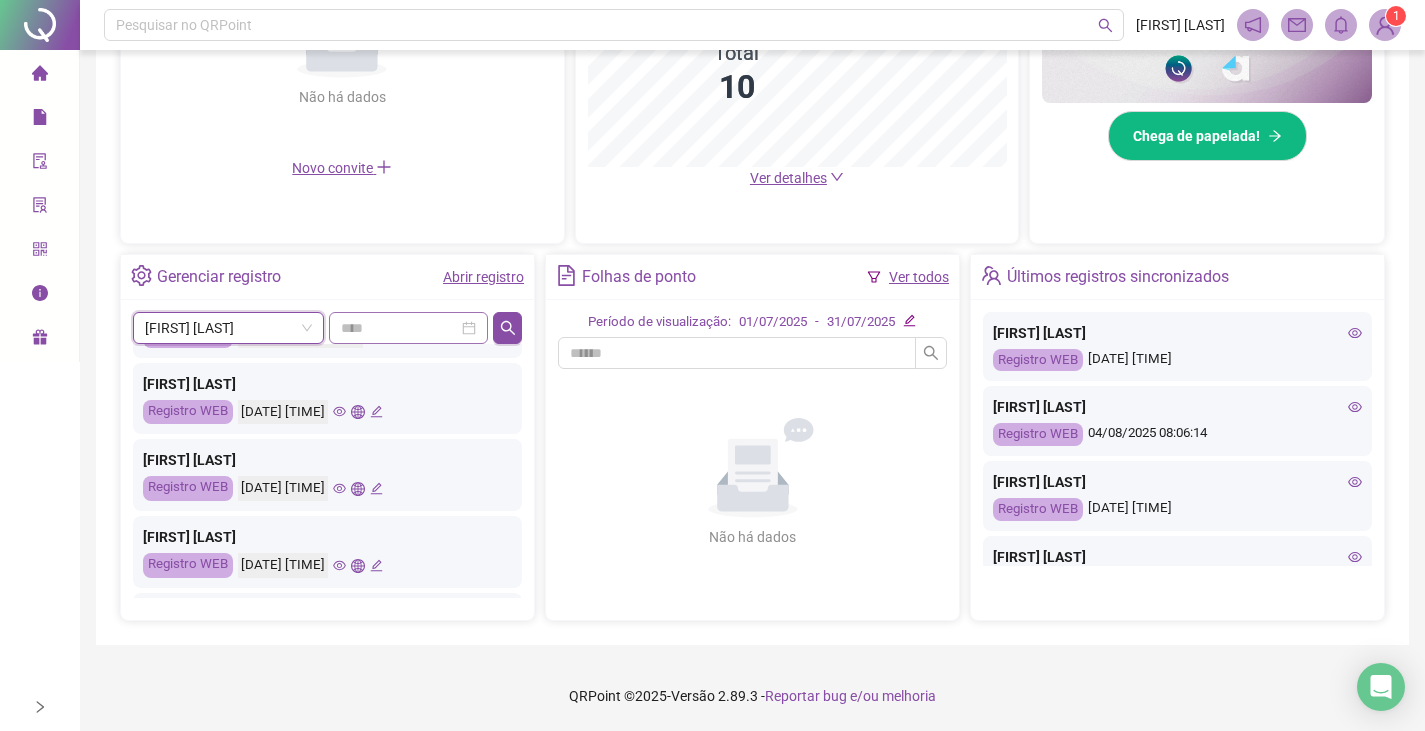 click at bounding box center [408, 328] 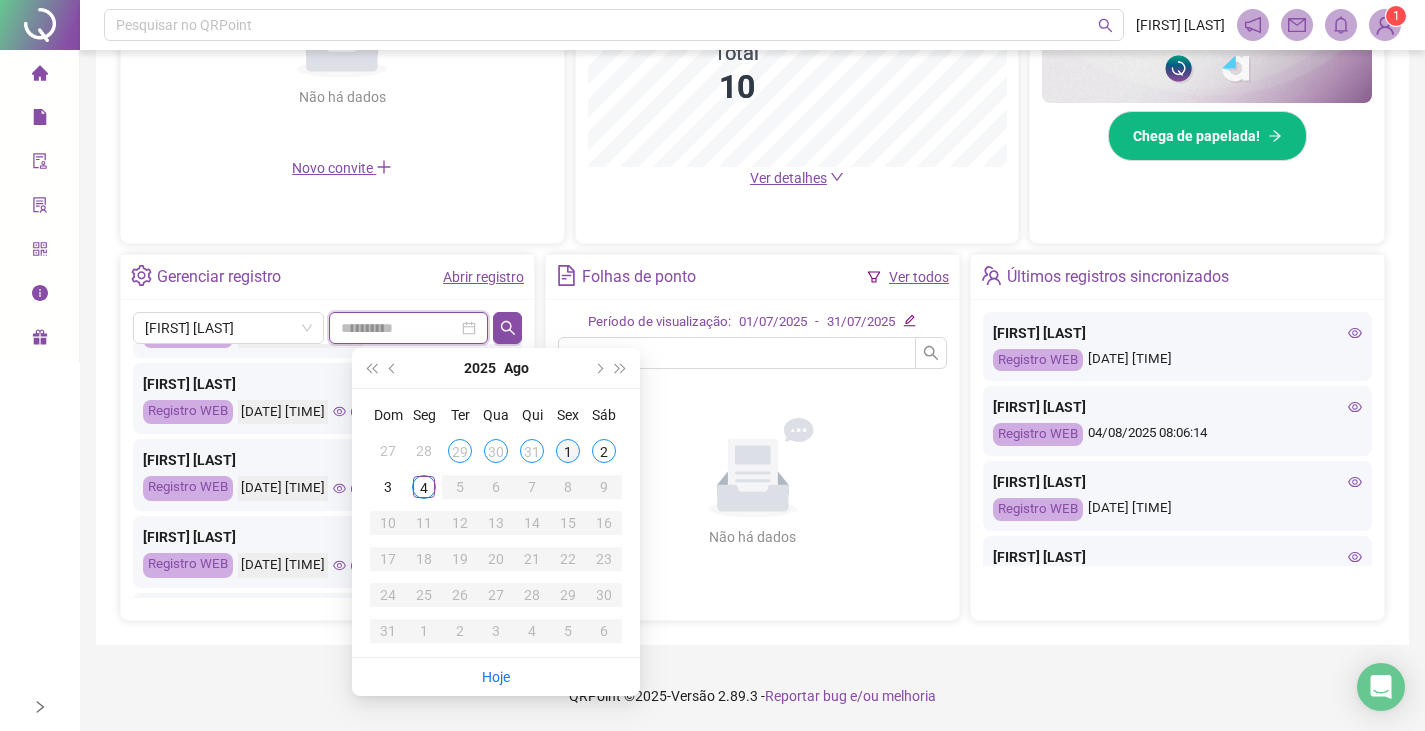 type on "**********" 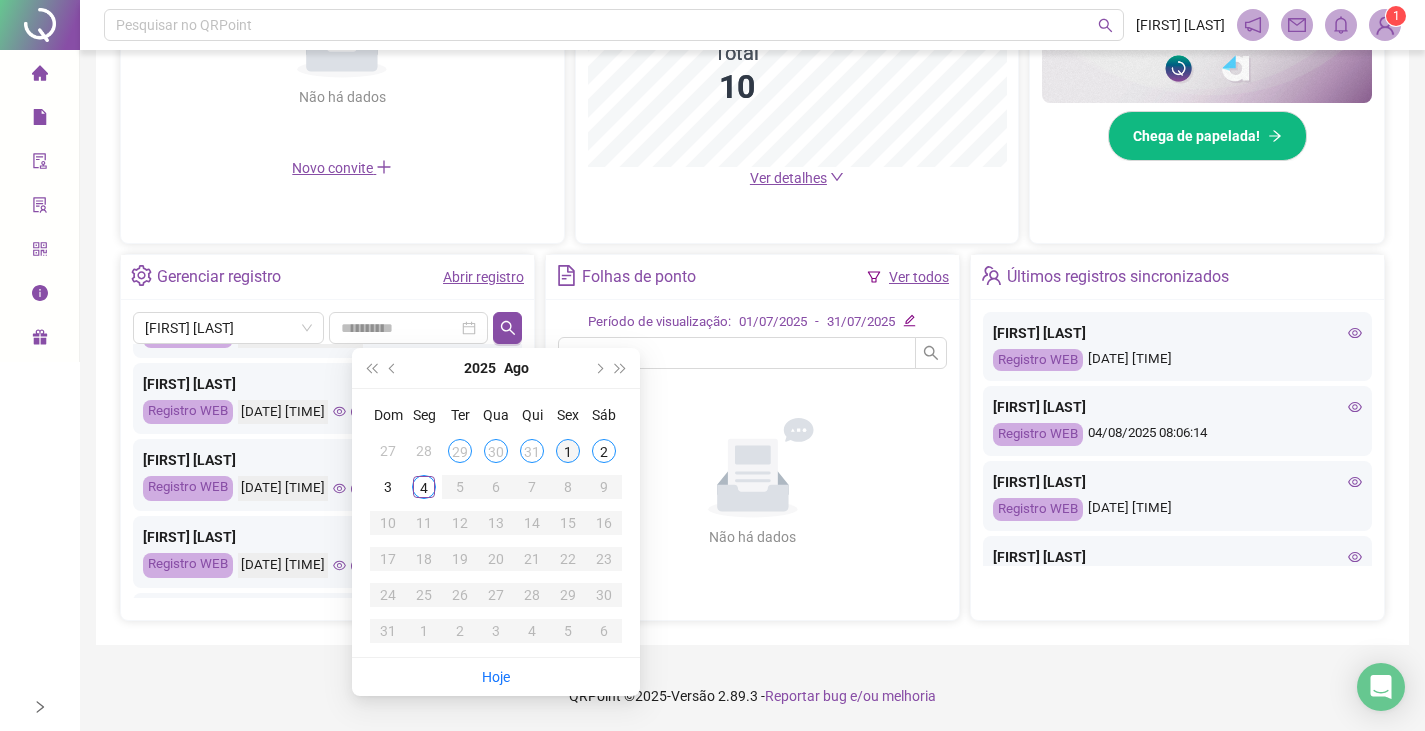 click on "1" at bounding box center [568, 451] 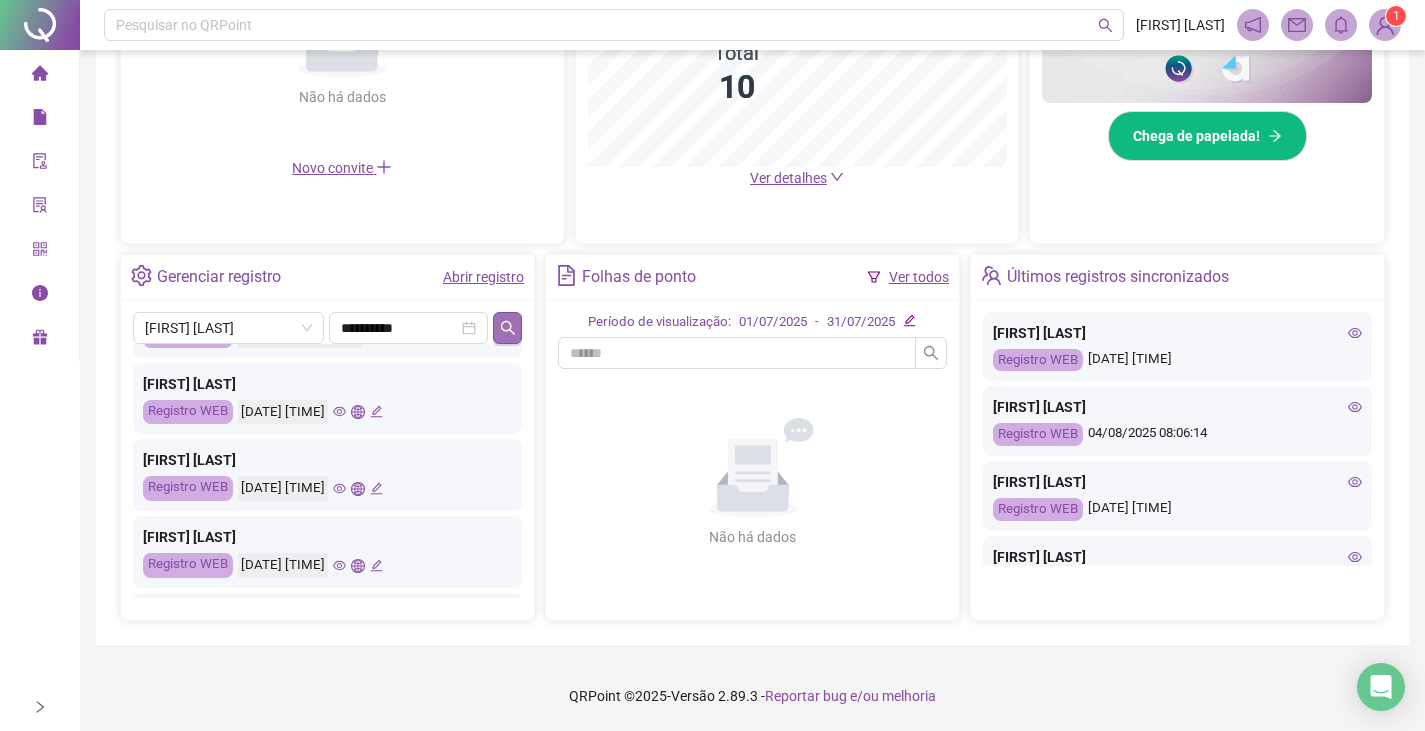 click 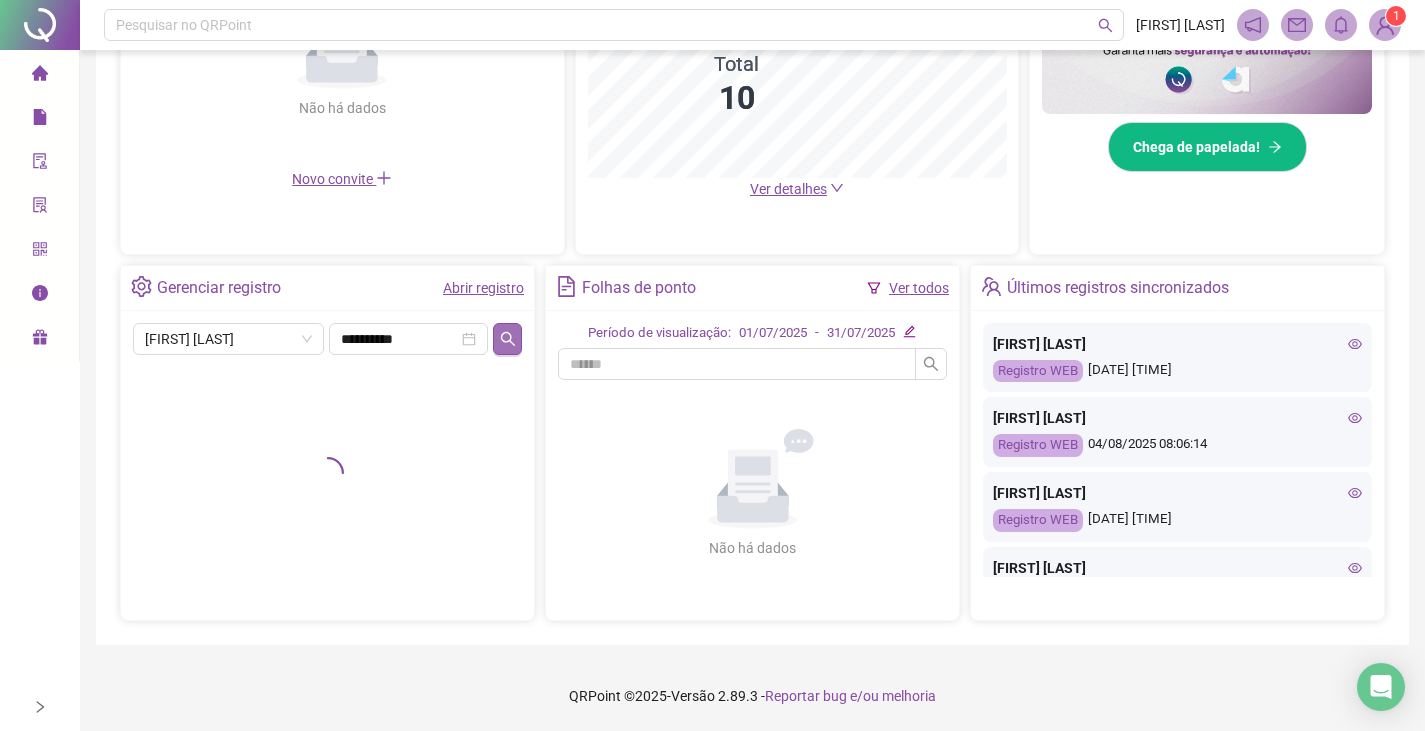 scroll, scrollTop: 571, scrollLeft: 0, axis: vertical 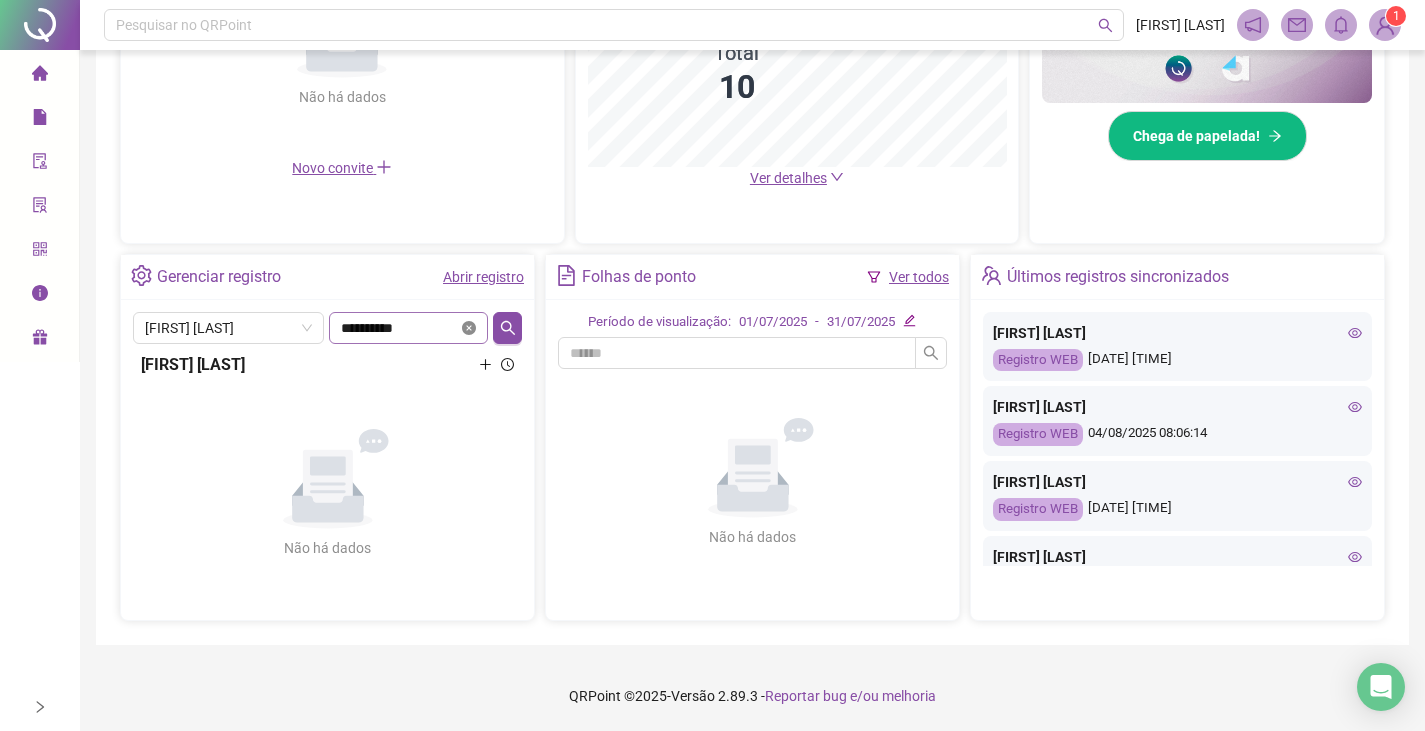 click 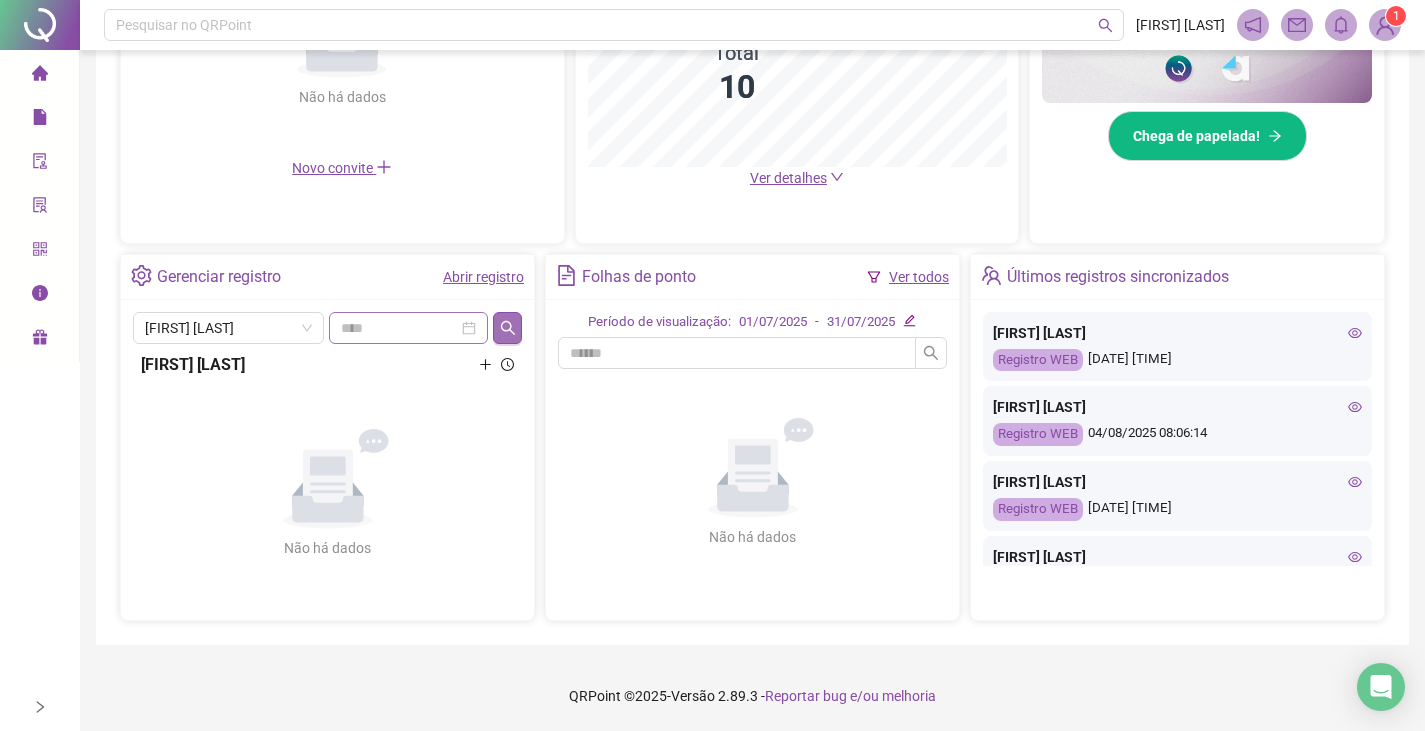 click at bounding box center [507, 328] 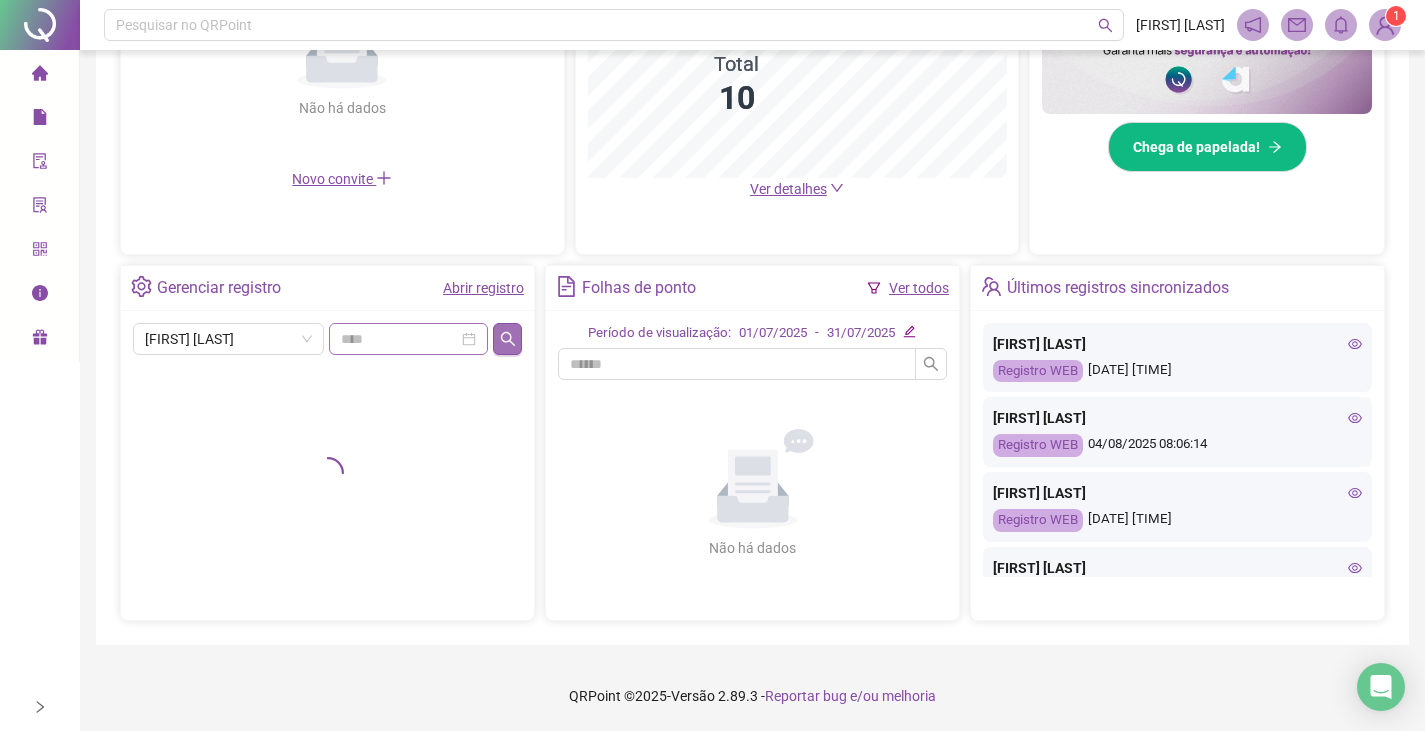scroll, scrollTop: 560, scrollLeft: 0, axis: vertical 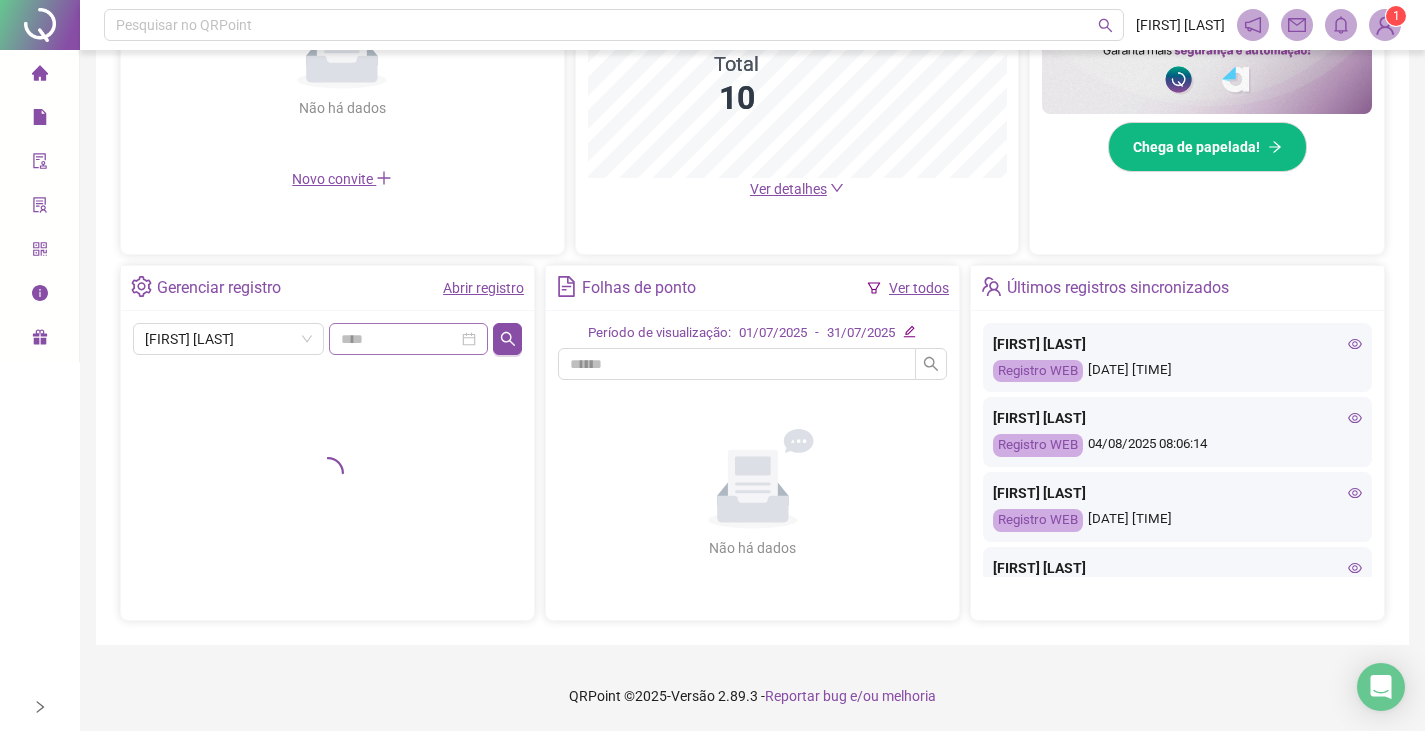 click at bounding box center (408, 339) 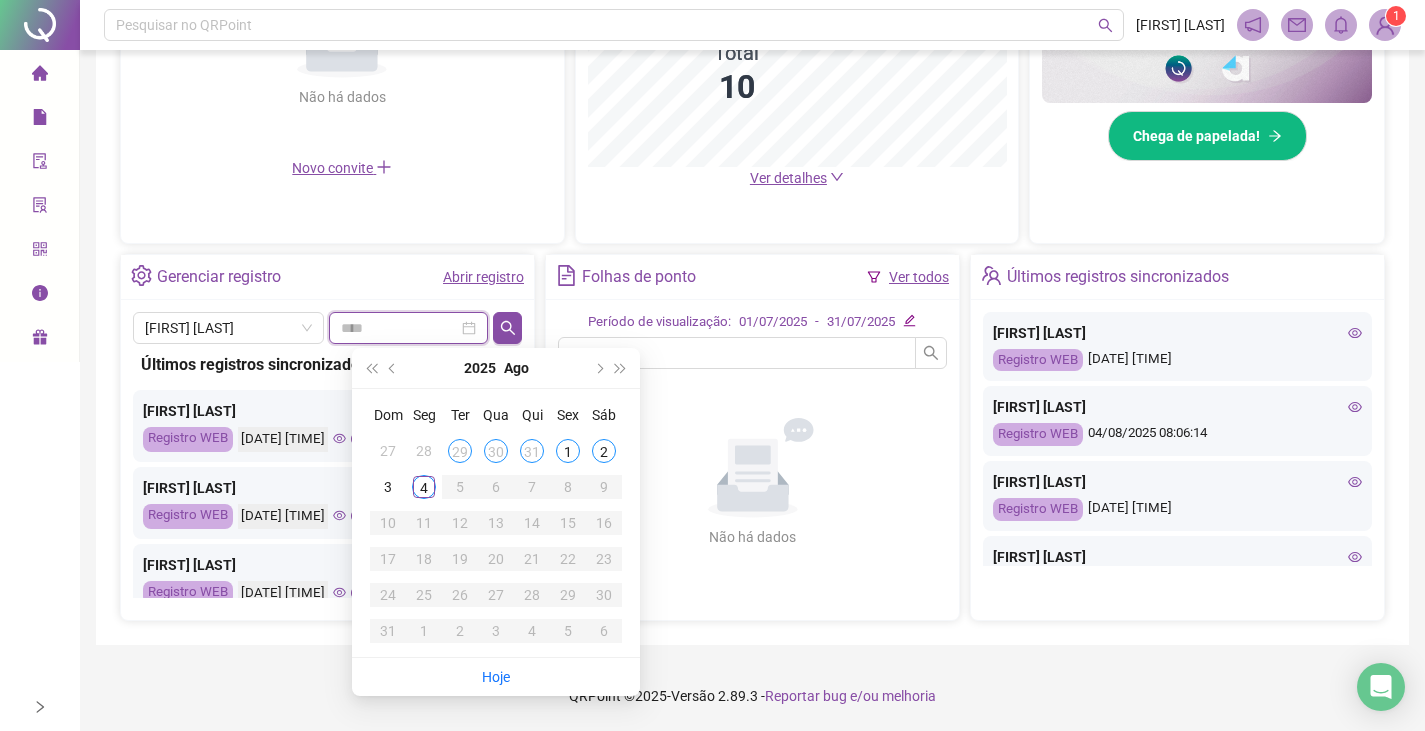 click at bounding box center [408, 328] 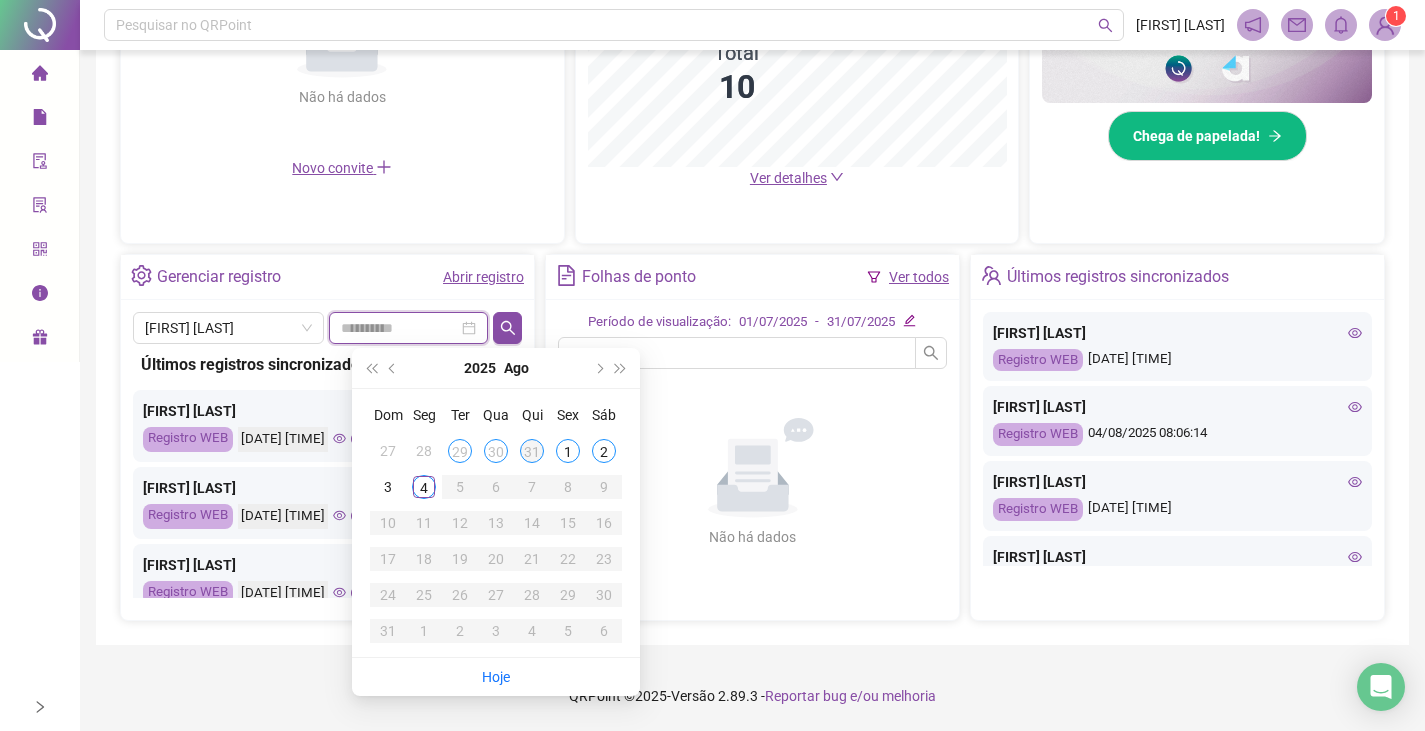 type on "**********" 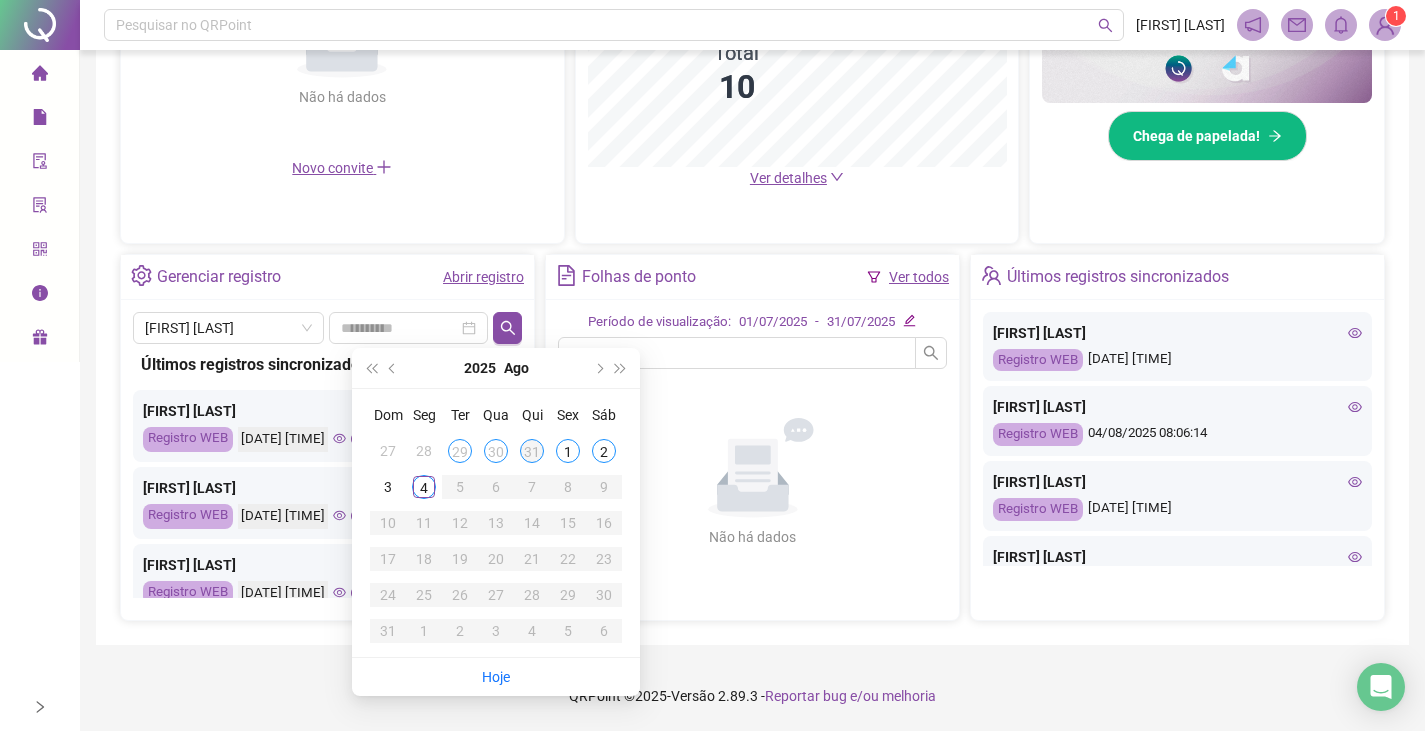 click on "31" at bounding box center [532, 451] 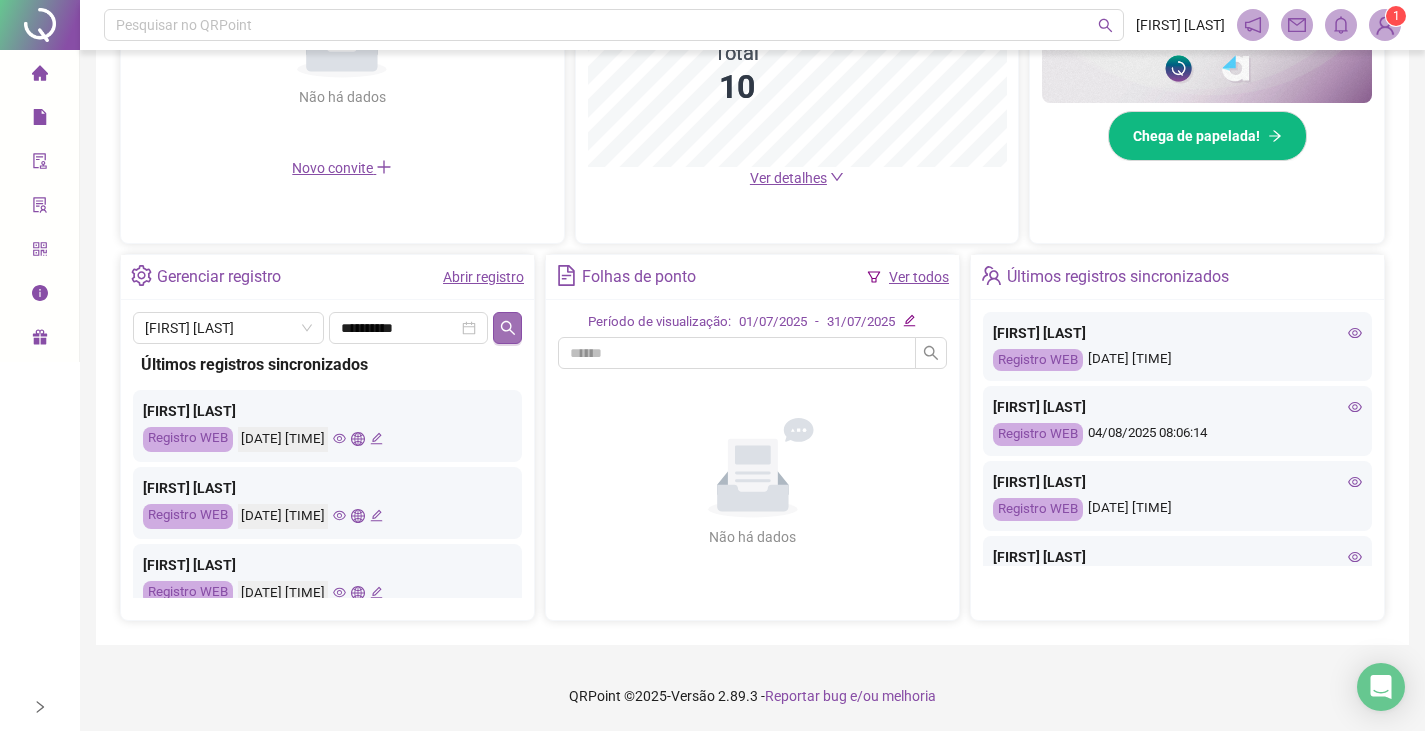 click 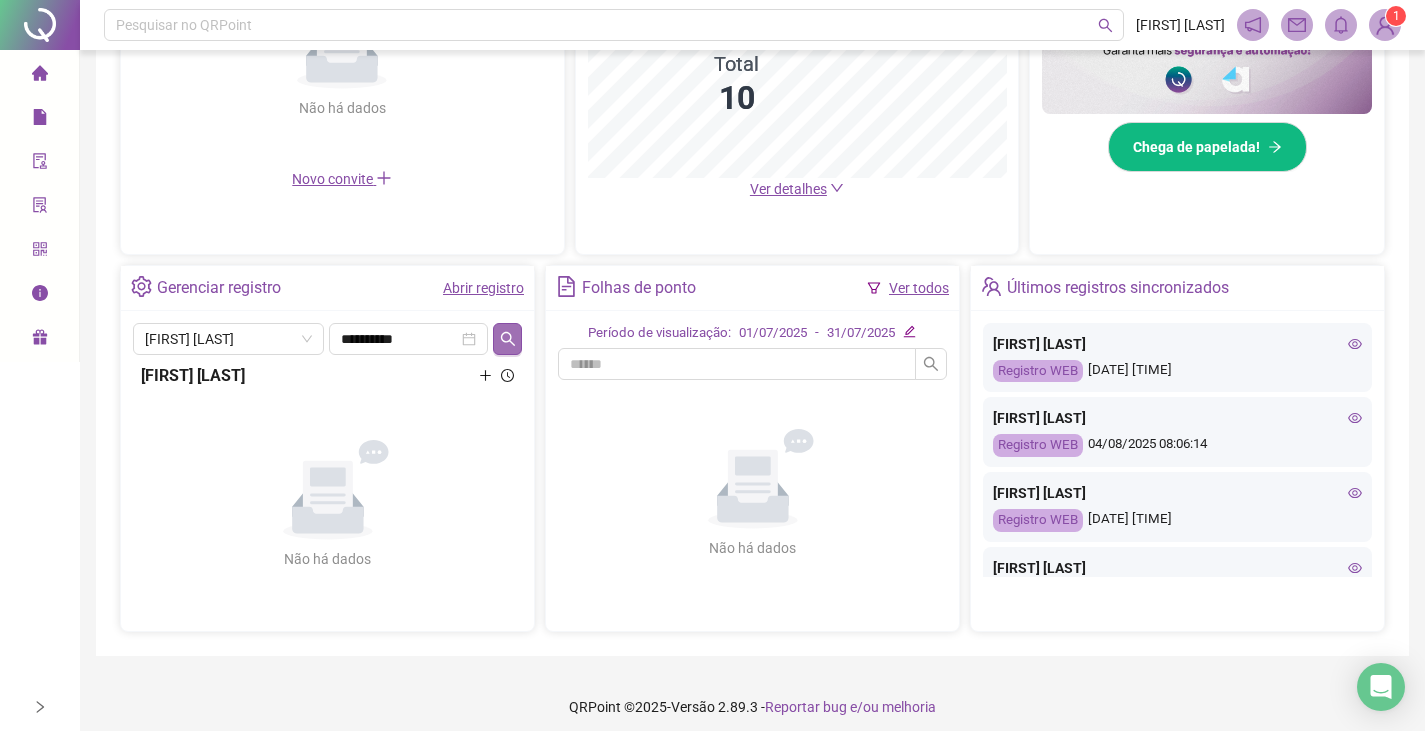 scroll, scrollTop: 571, scrollLeft: 0, axis: vertical 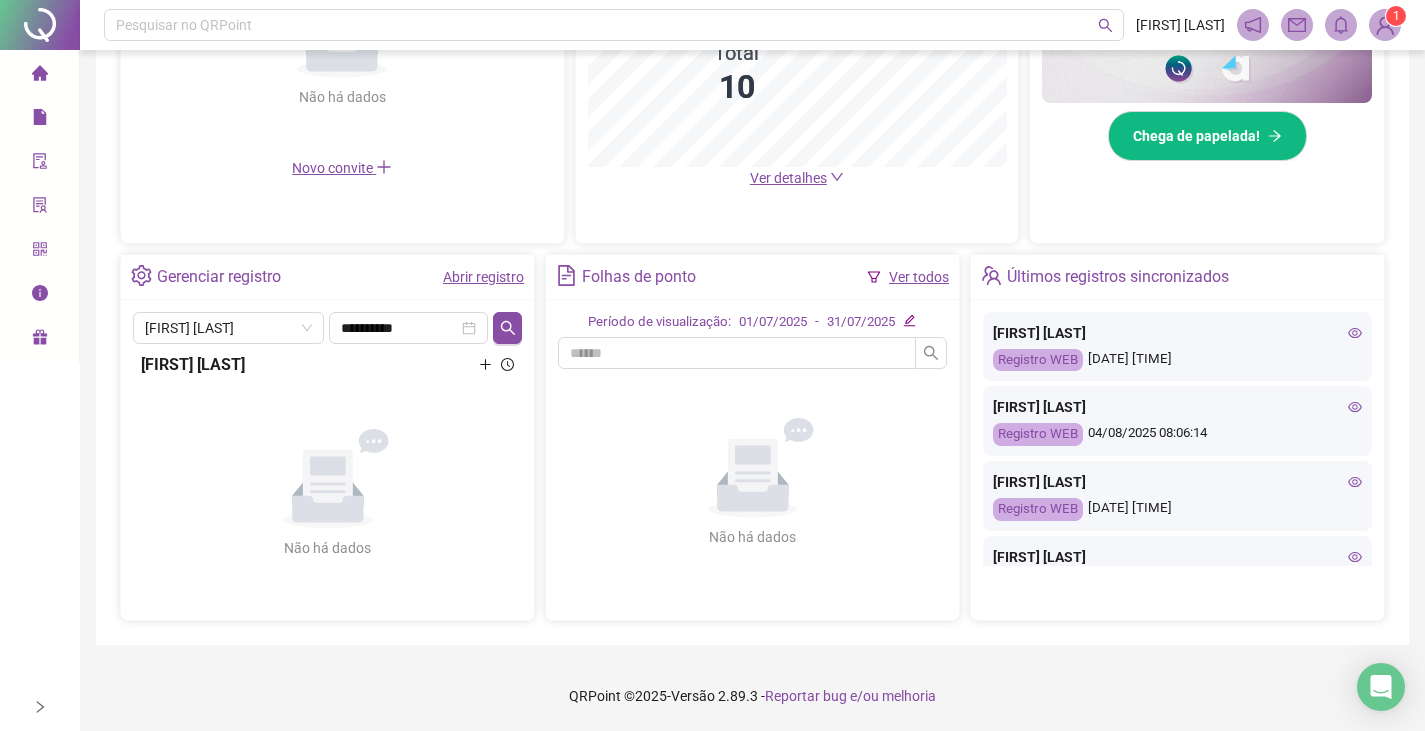 click 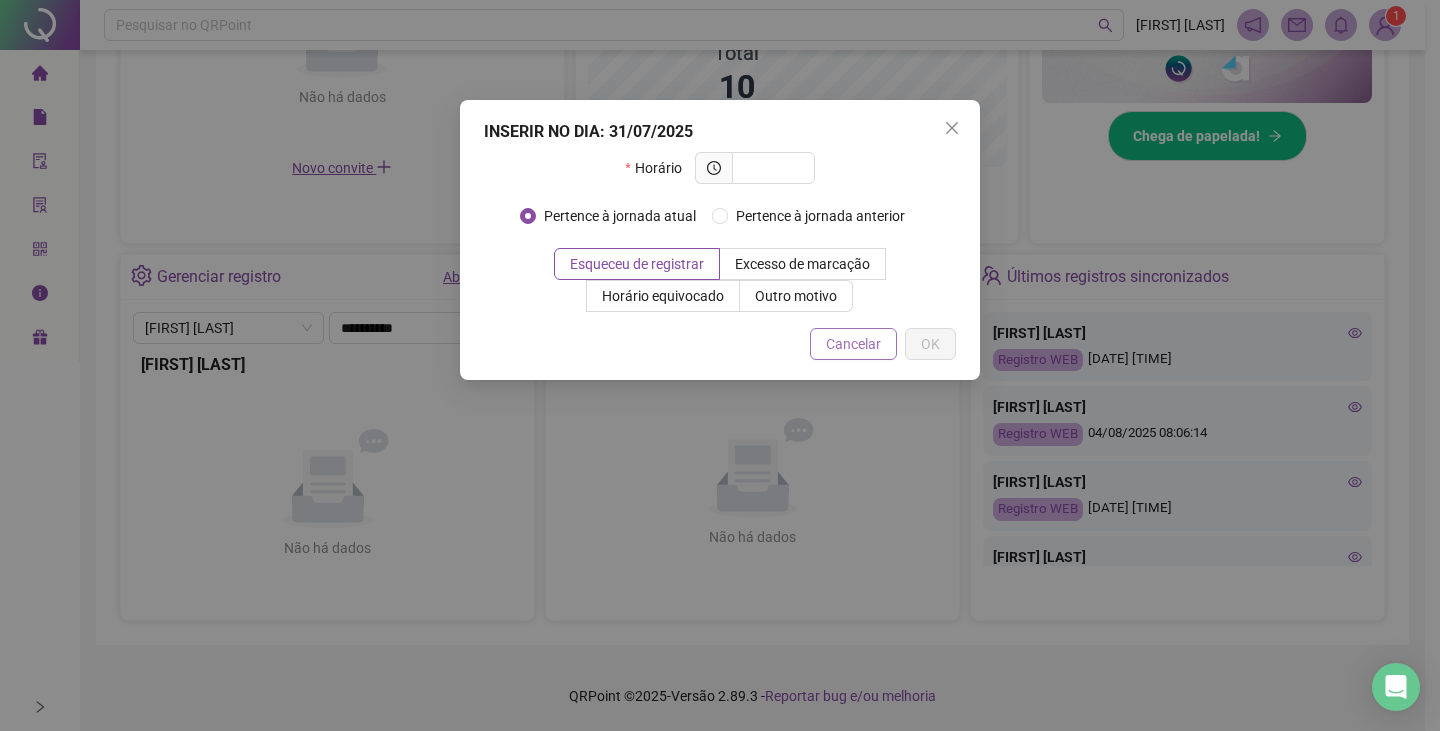 click on "Cancelar" at bounding box center (853, 344) 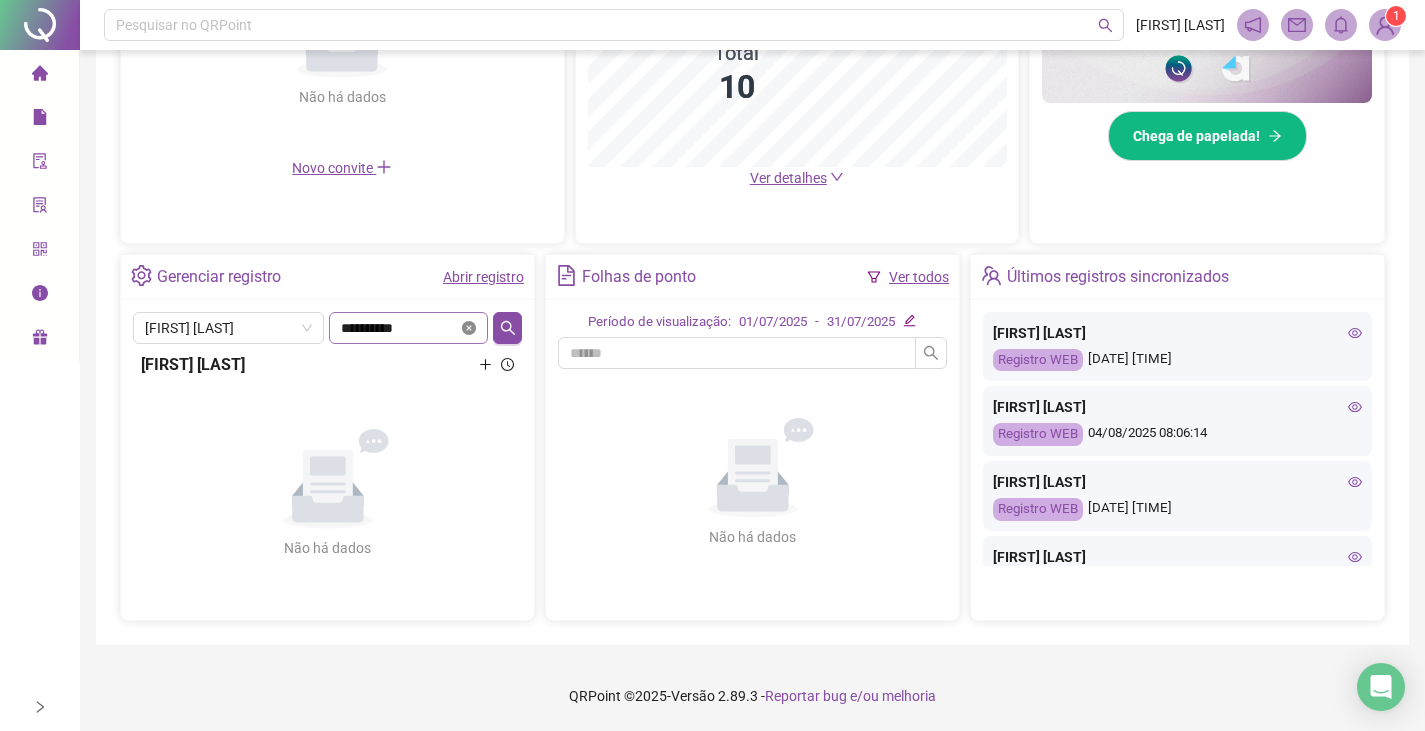 click 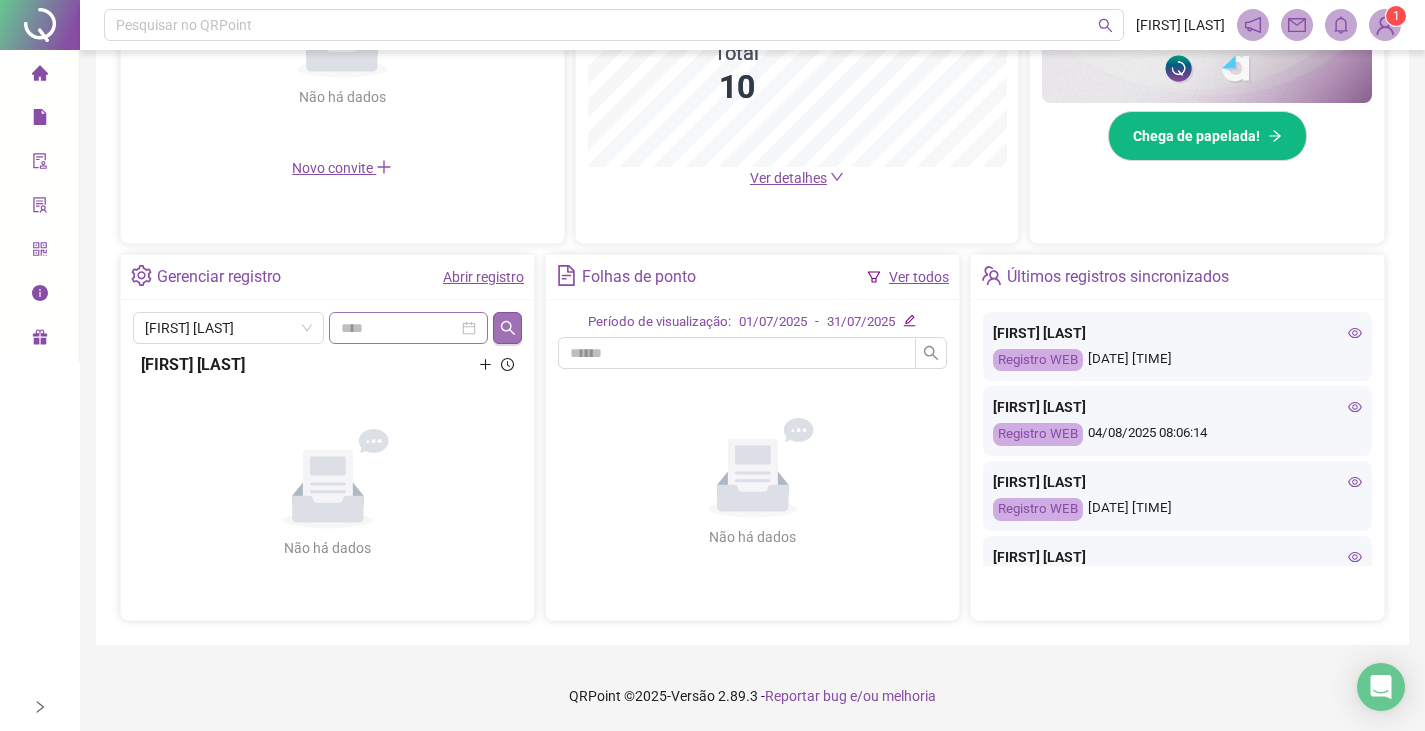 click 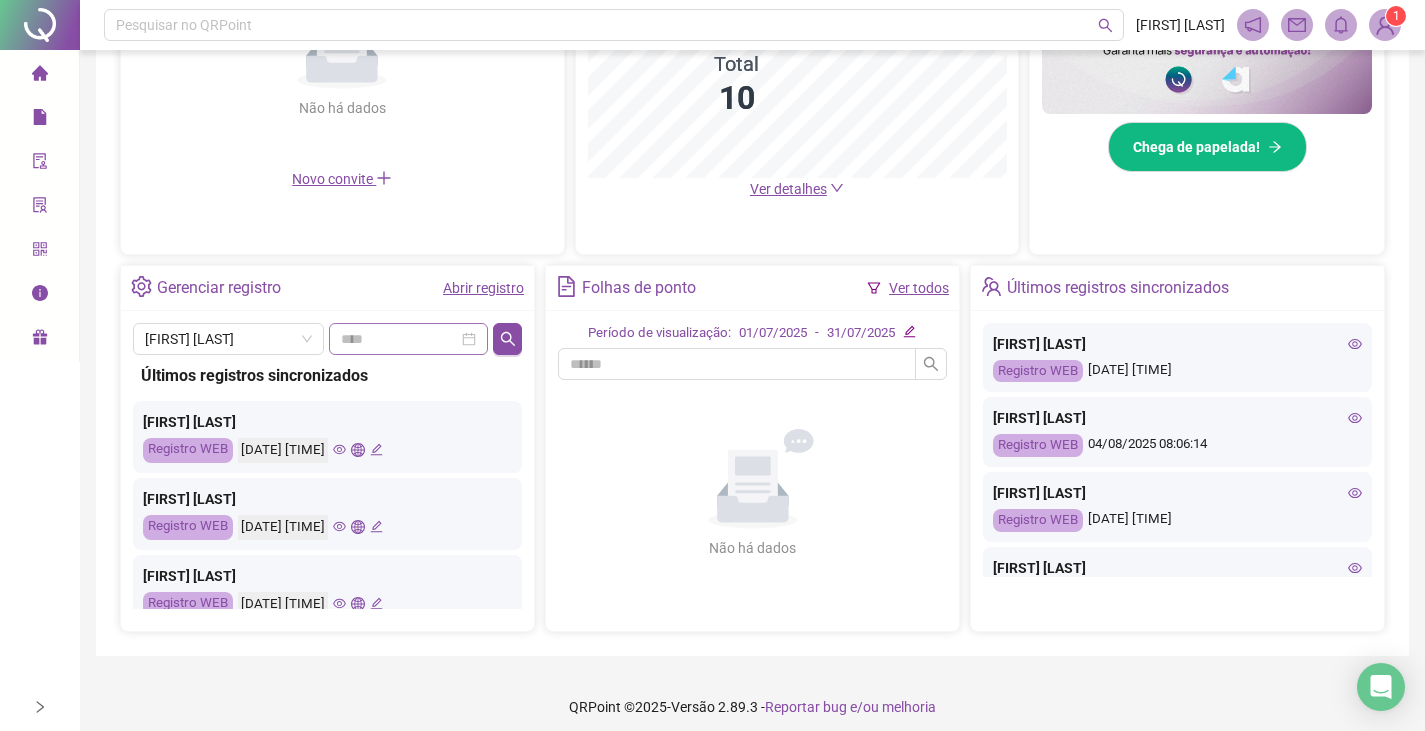 scroll, scrollTop: 571, scrollLeft: 0, axis: vertical 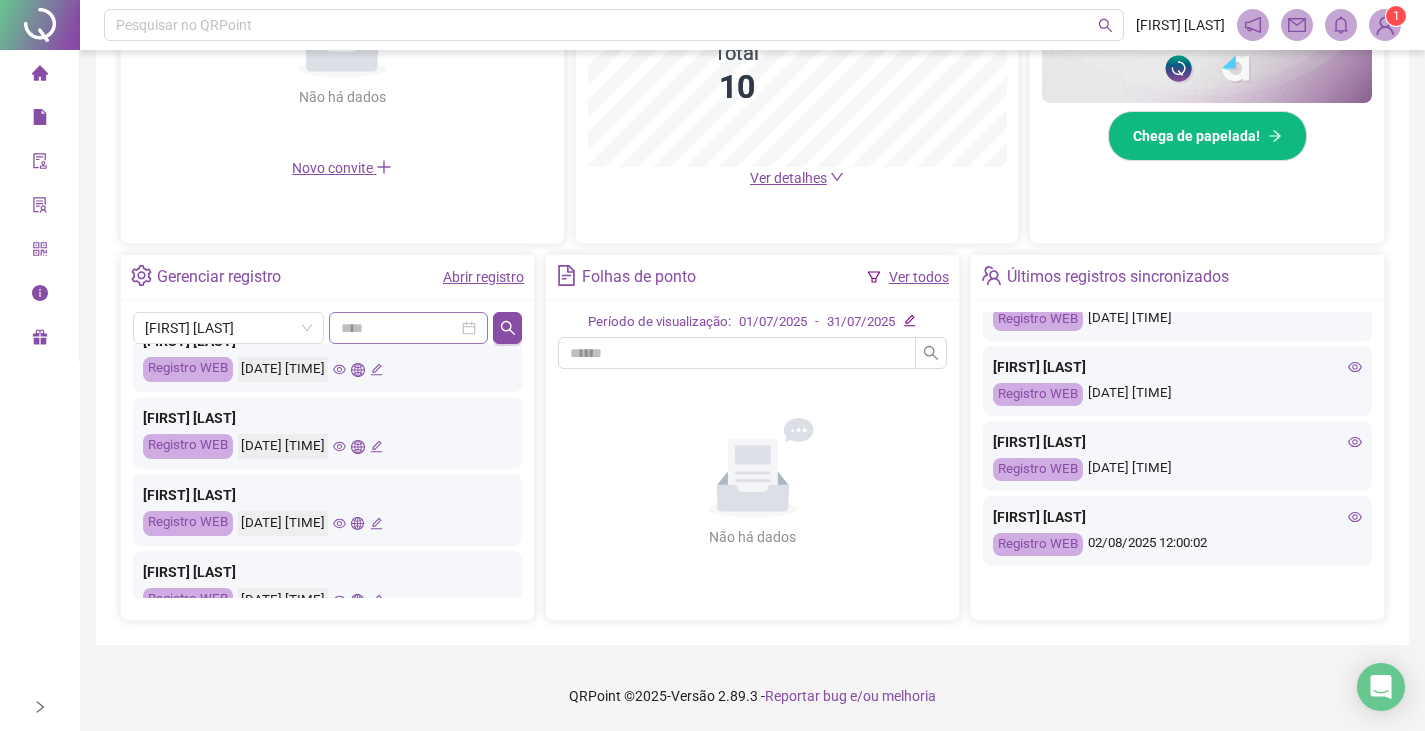 click on "Ver todos" at bounding box center [919, 277] 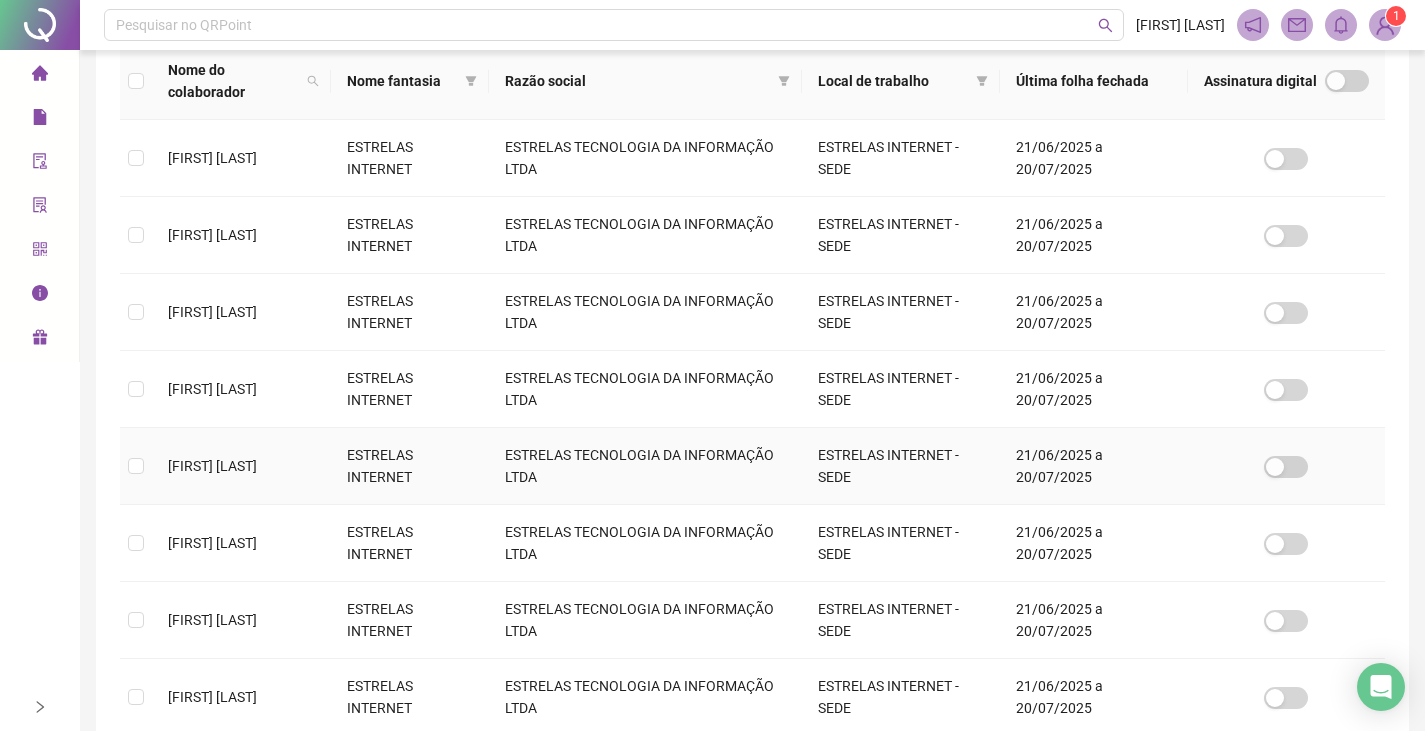 scroll, scrollTop: 333, scrollLeft: 0, axis: vertical 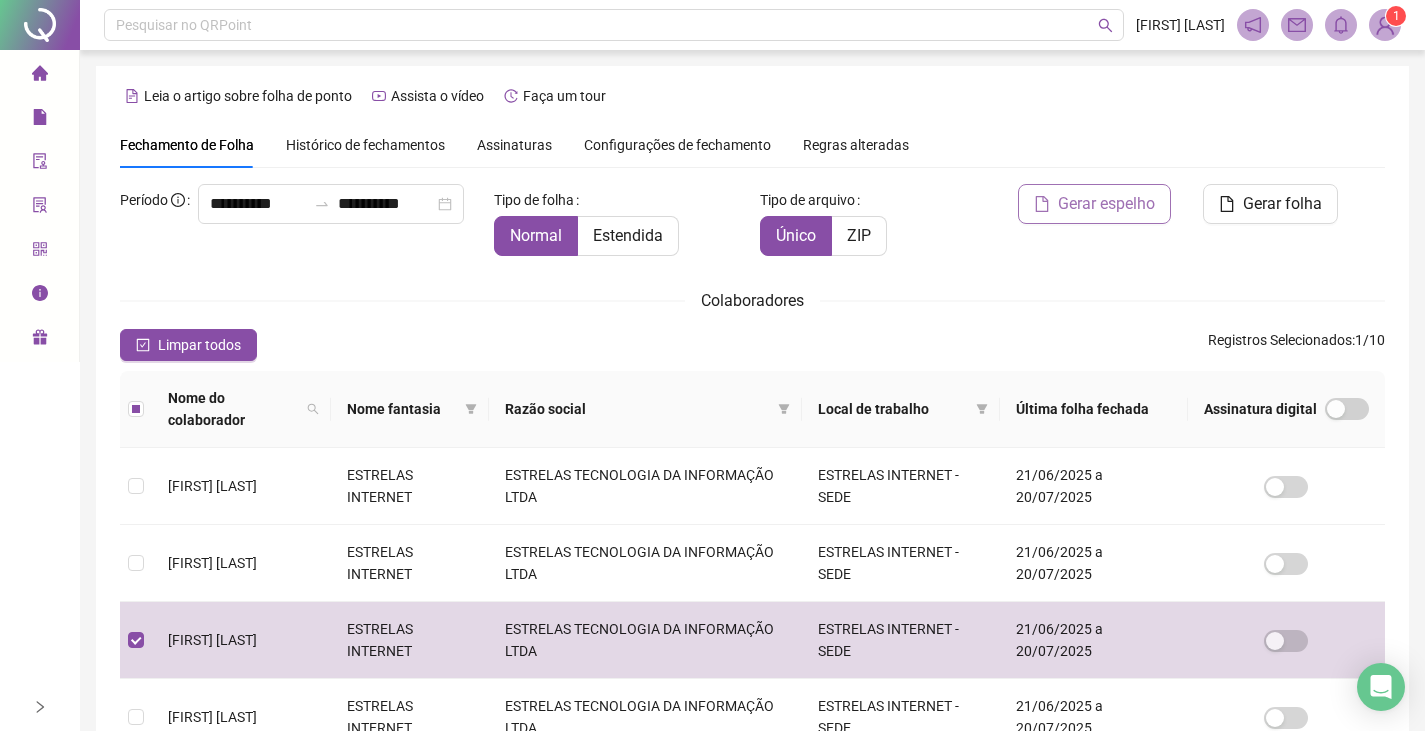 click on "Gerar espelho" at bounding box center (1106, 204) 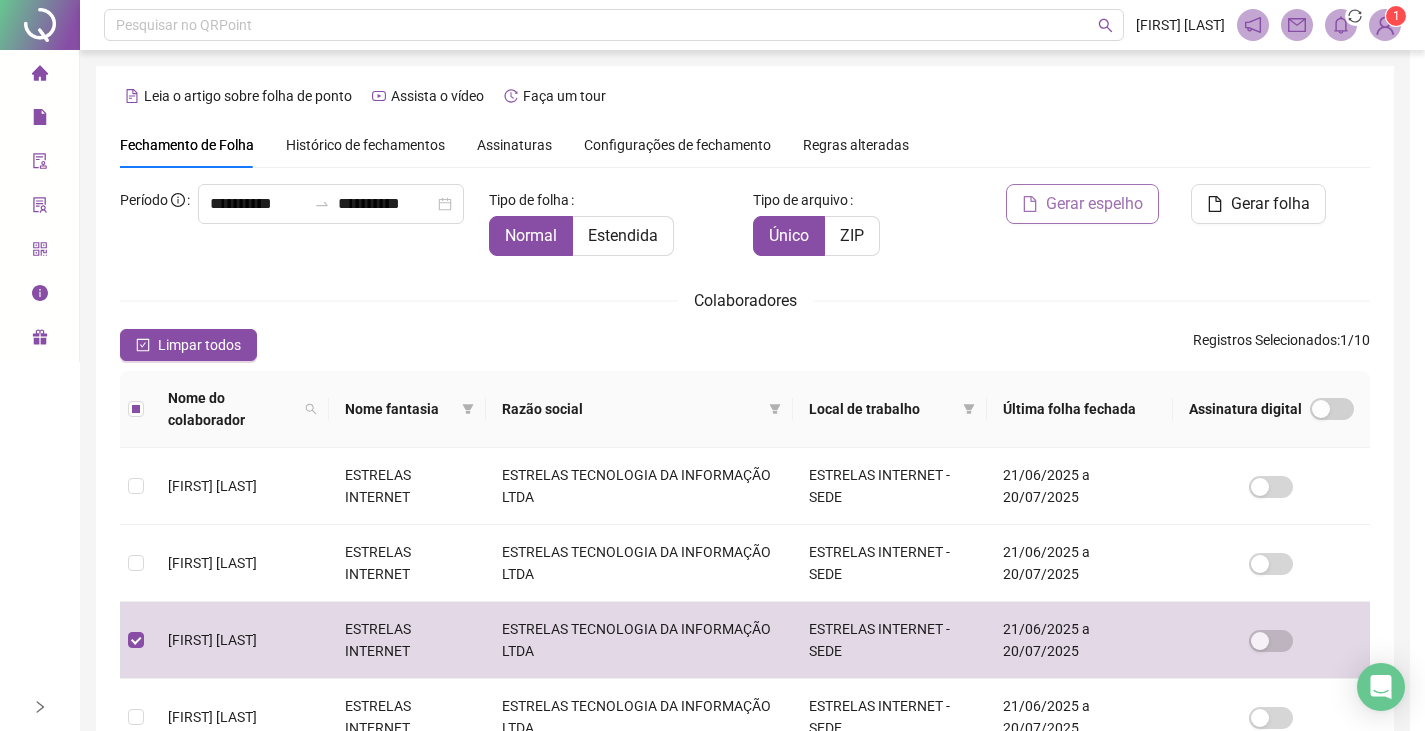 scroll, scrollTop: 33, scrollLeft: 0, axis: vertical 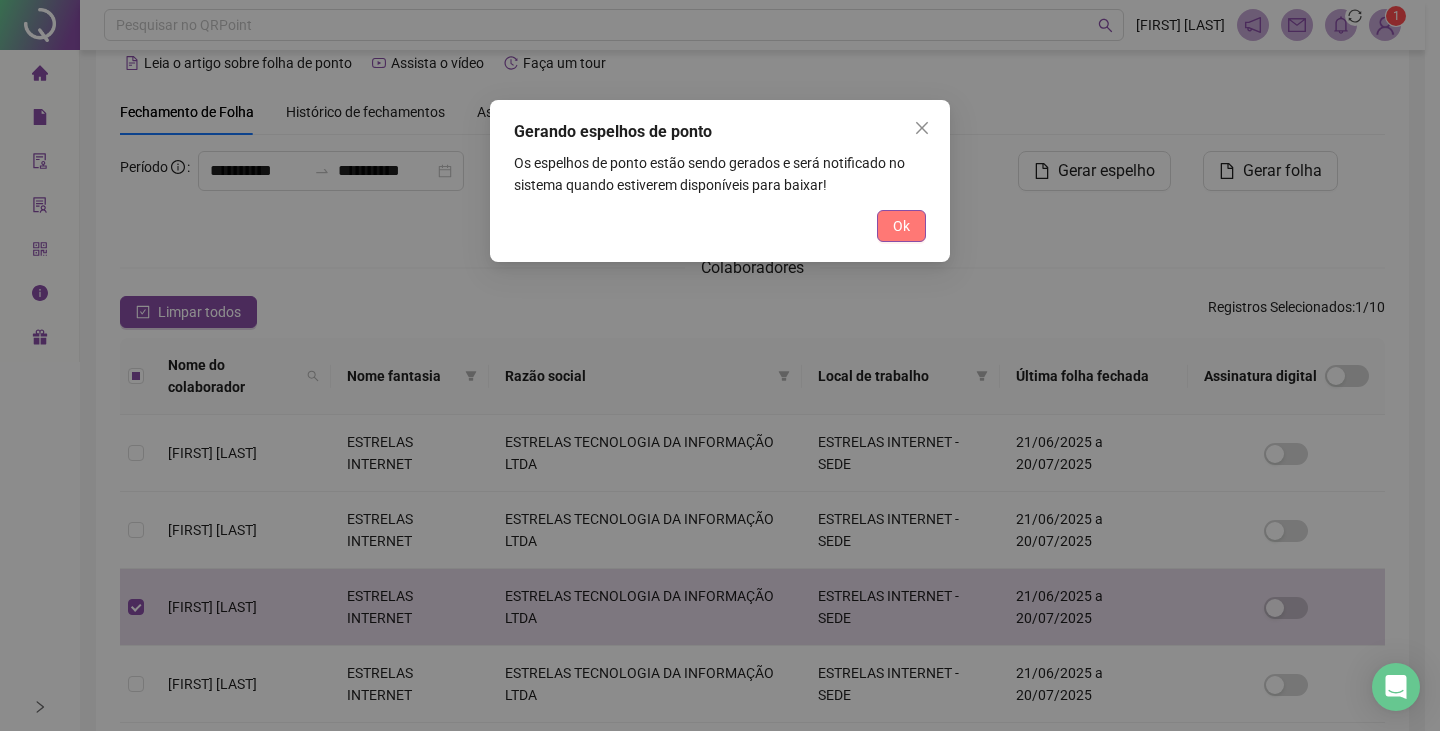click on "Ok" at bounding box center [901, 226] 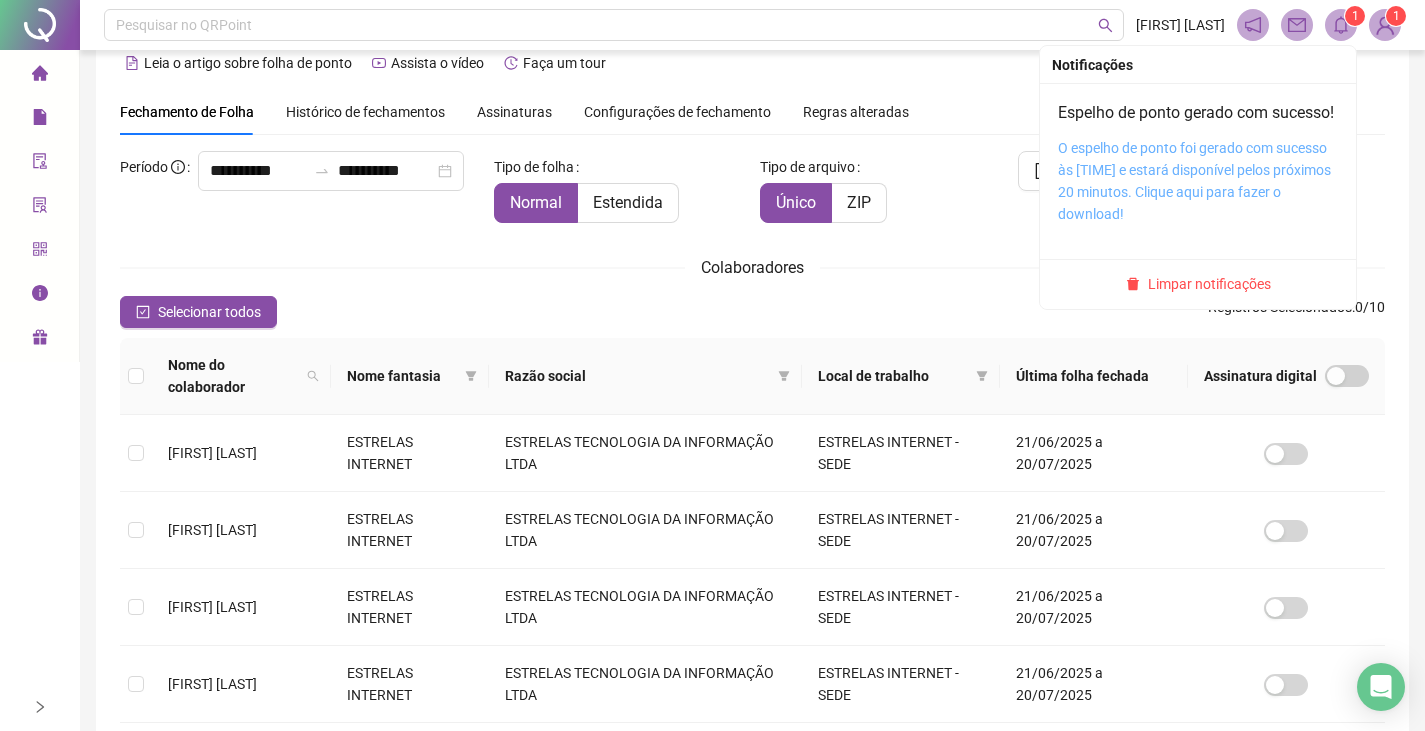 click on "O espelho de ponto foi gerado com sucesso às 09:13:32 e estará disponível pelos próximos 20 minutos.
Clique aqui para fazer o download!" at bounding box center [1194, 181] 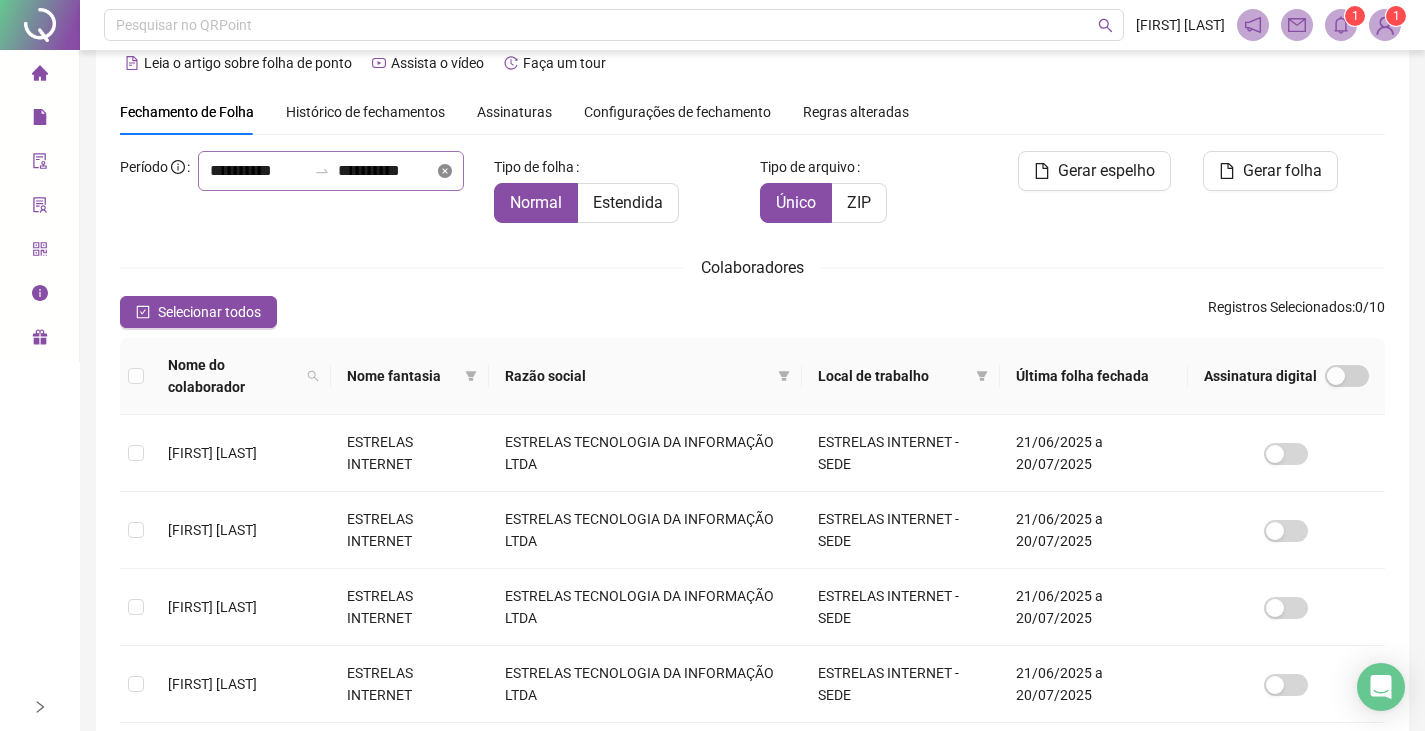 click 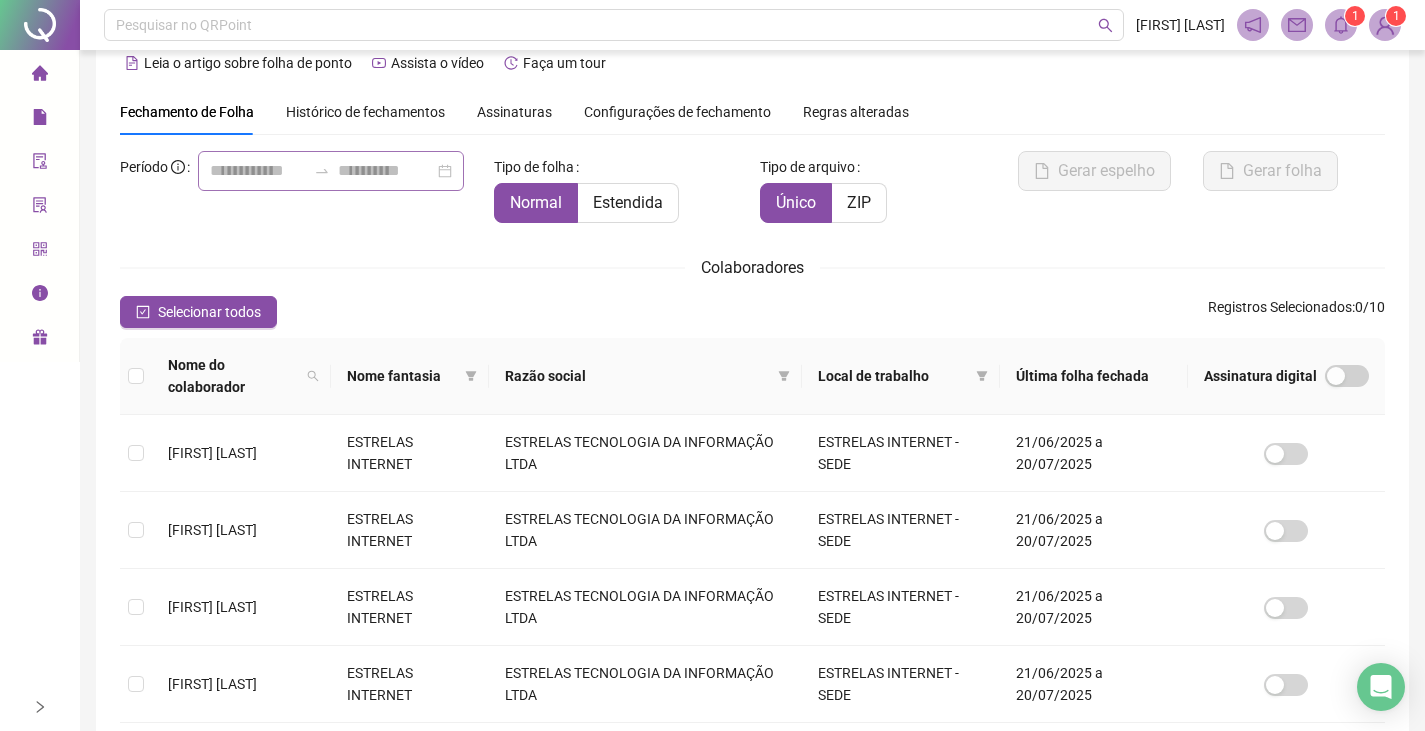 type 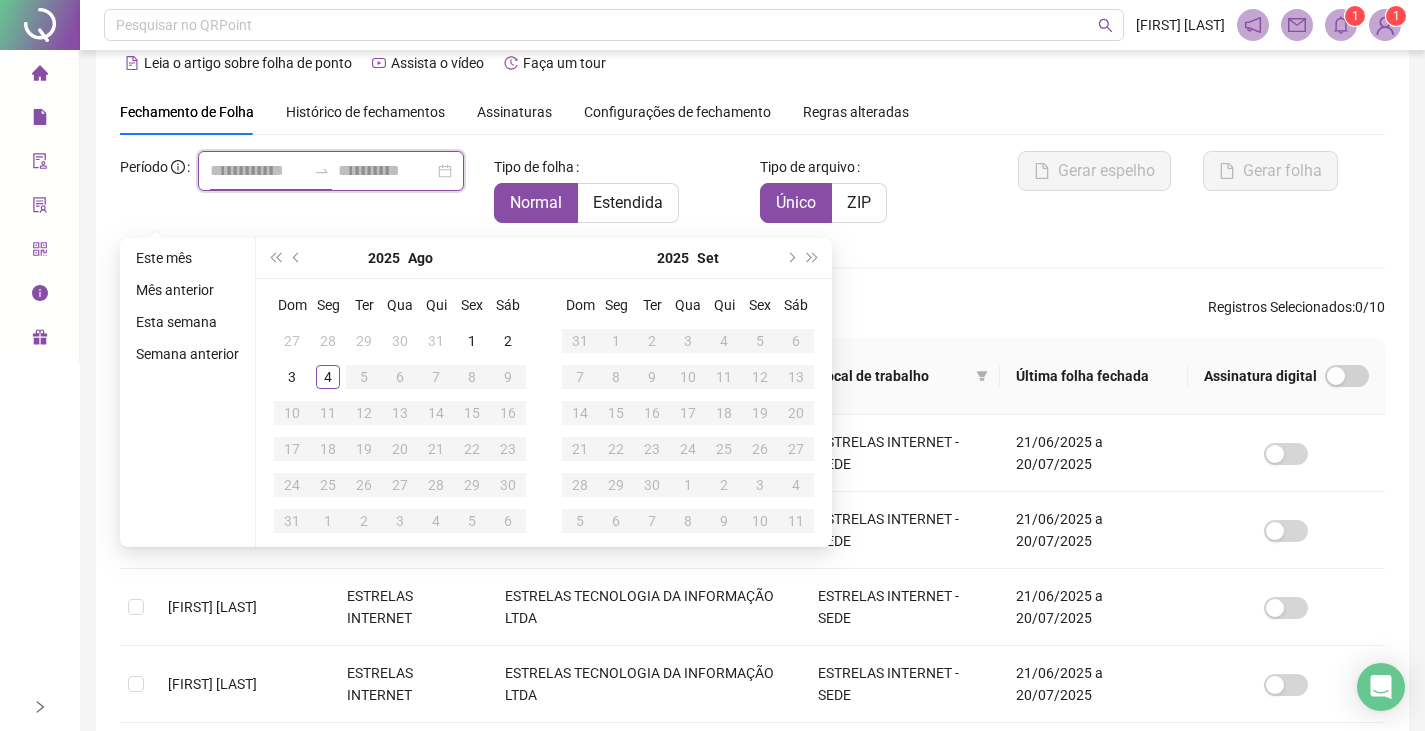 type on "**********" 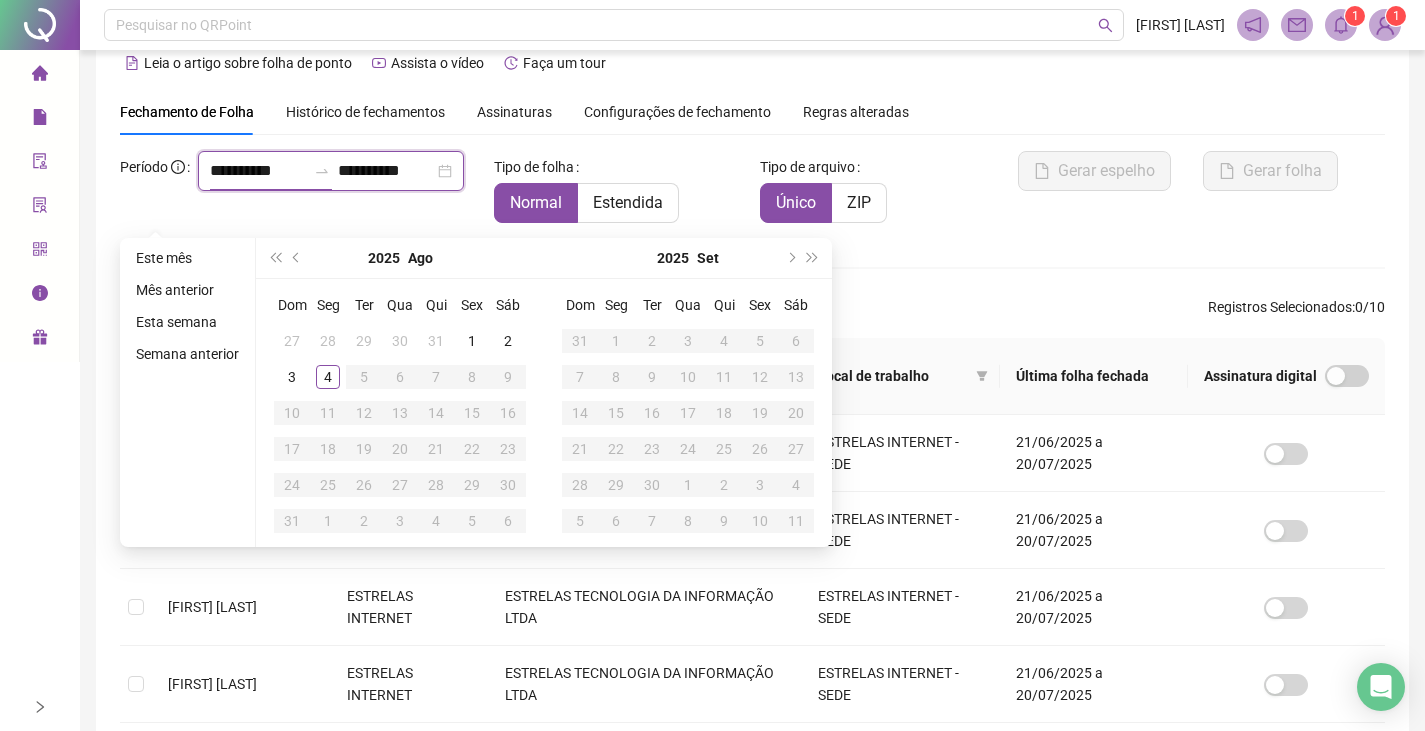 type 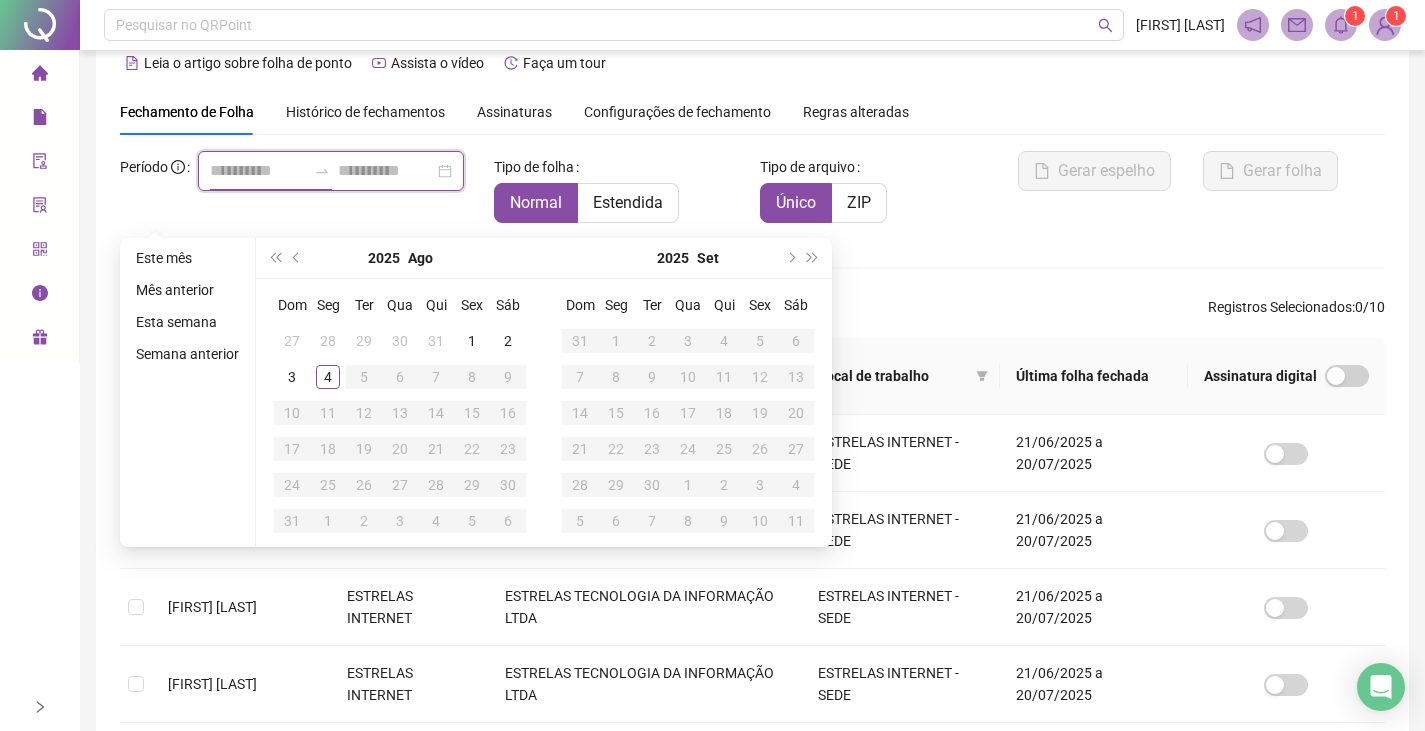 type on "**********" 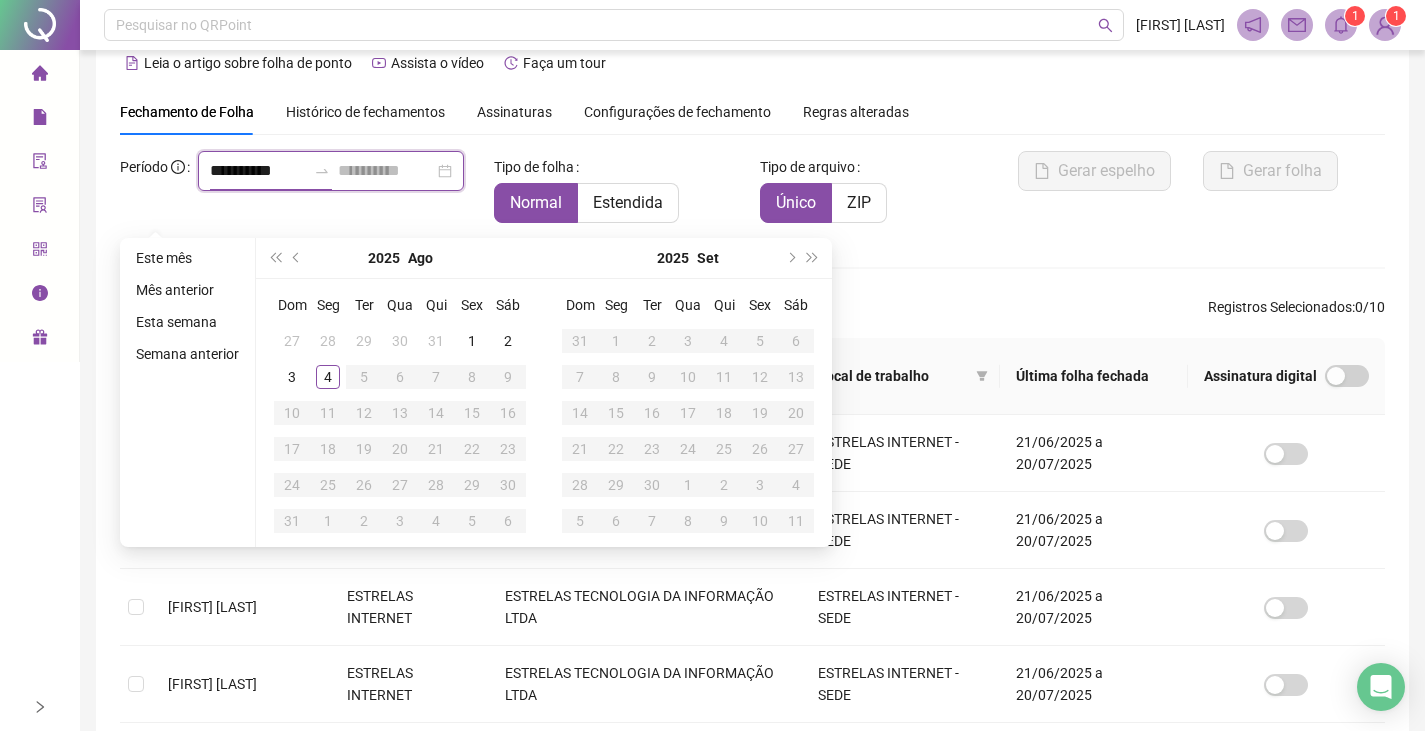 type on "**********" 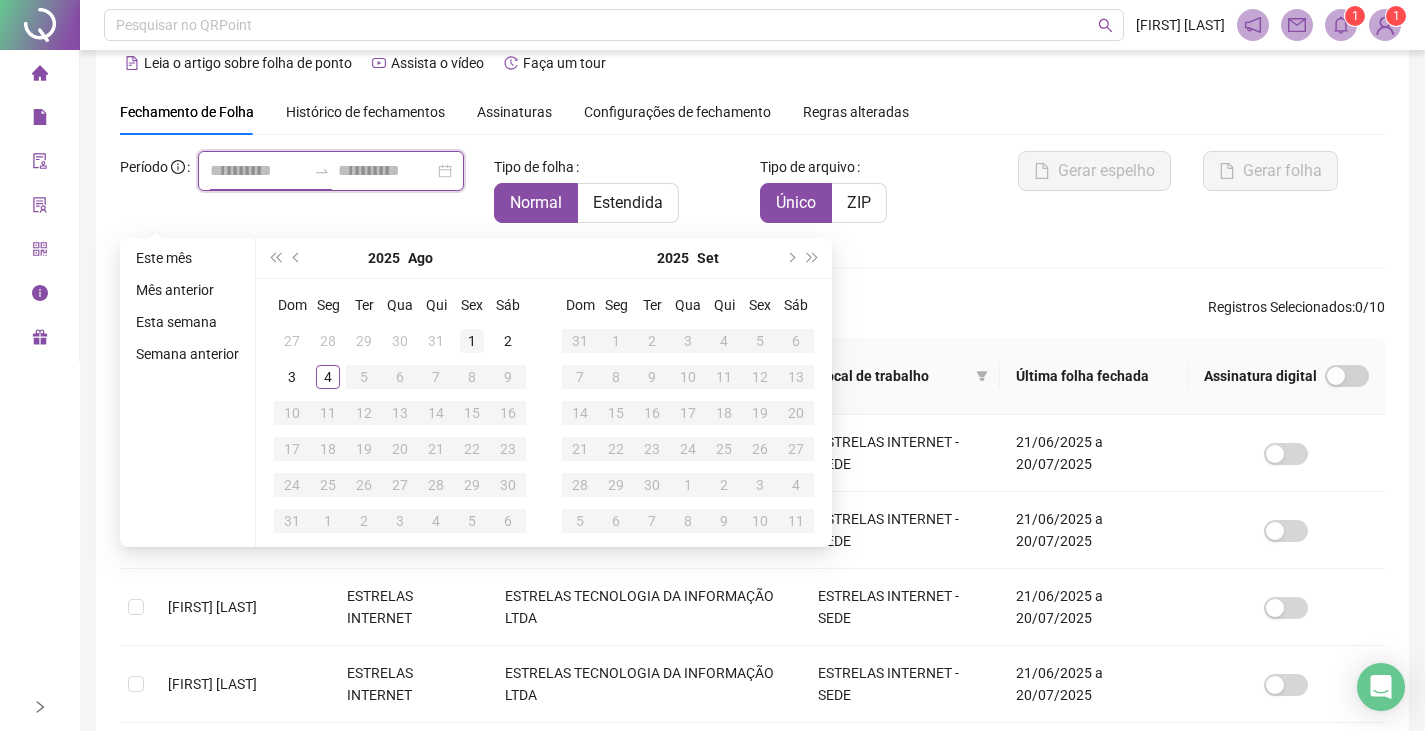 type on "**********" 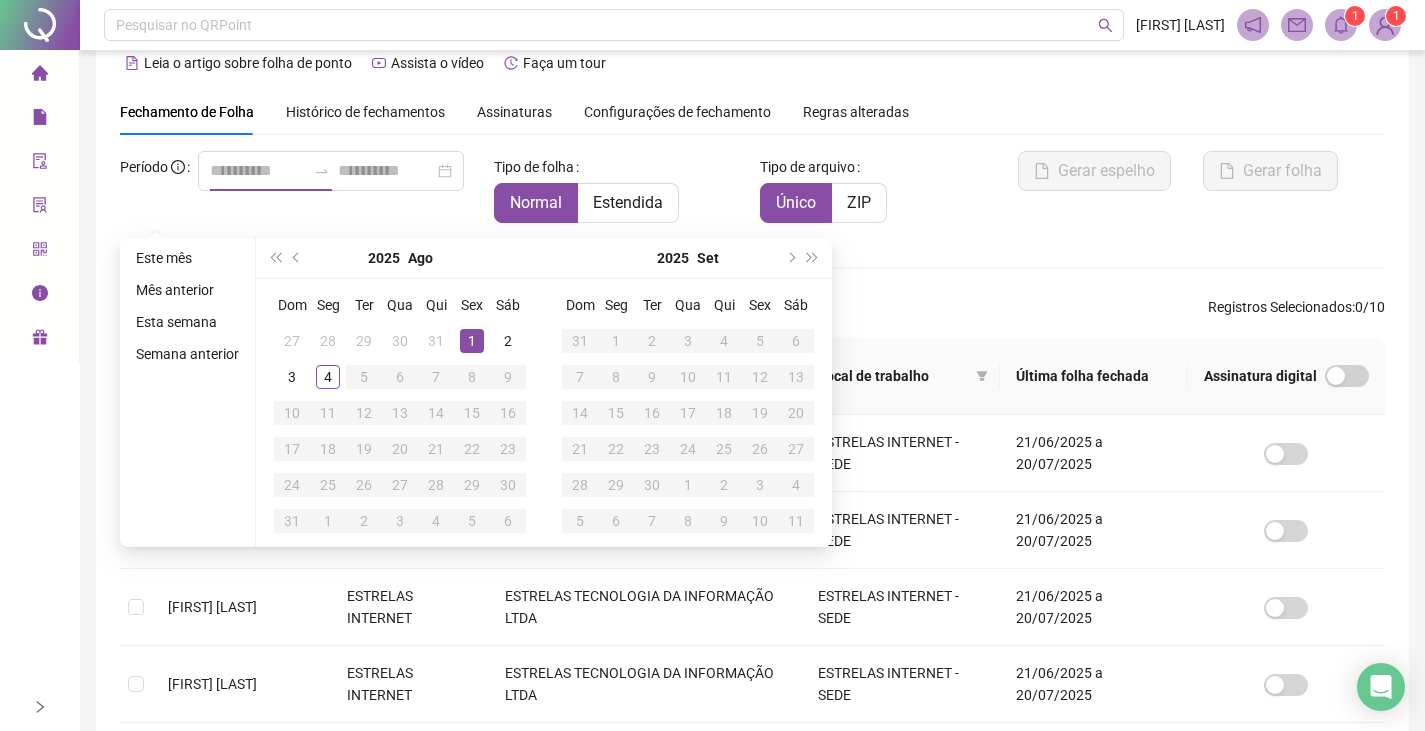 click on "1" at bounding box center [472, 341] 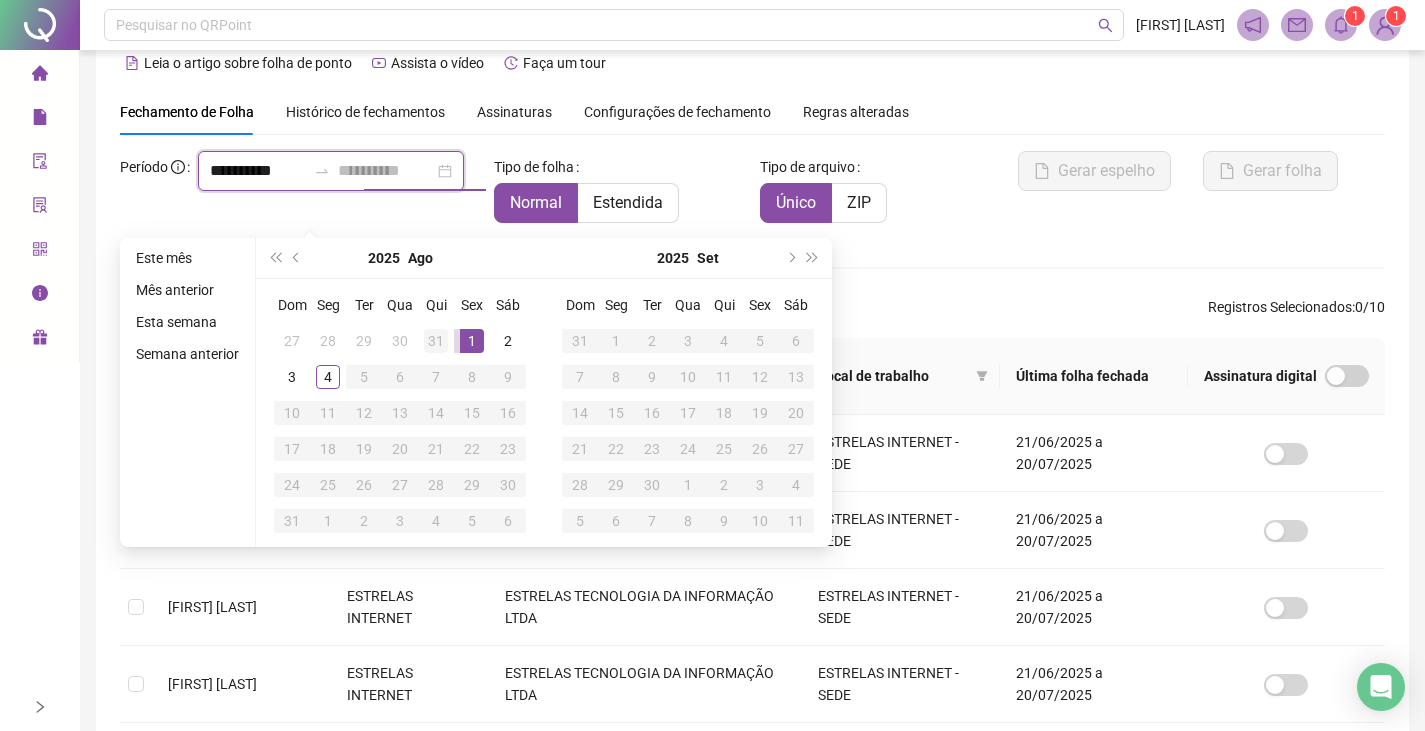 type on "**********" 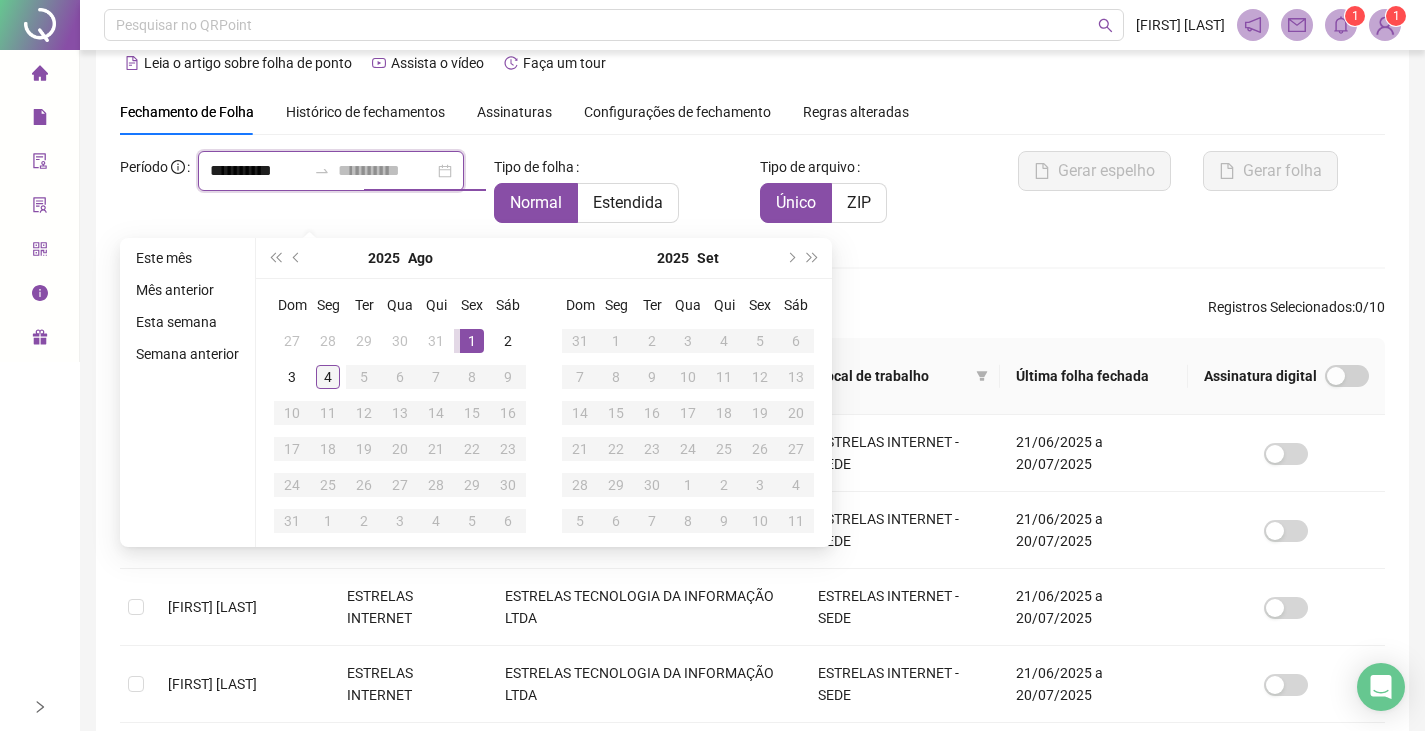 type on "**********" 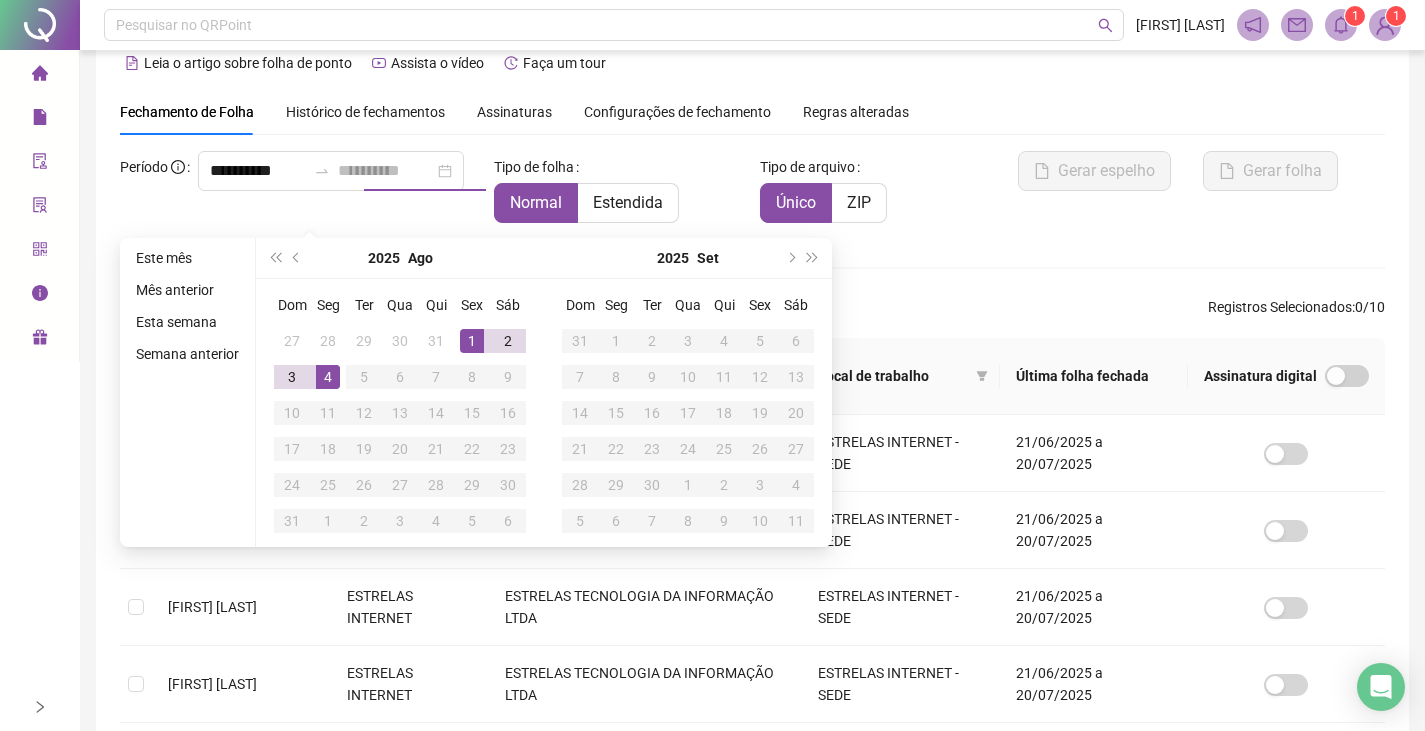 click on "4" at bounding box center [328, 377] 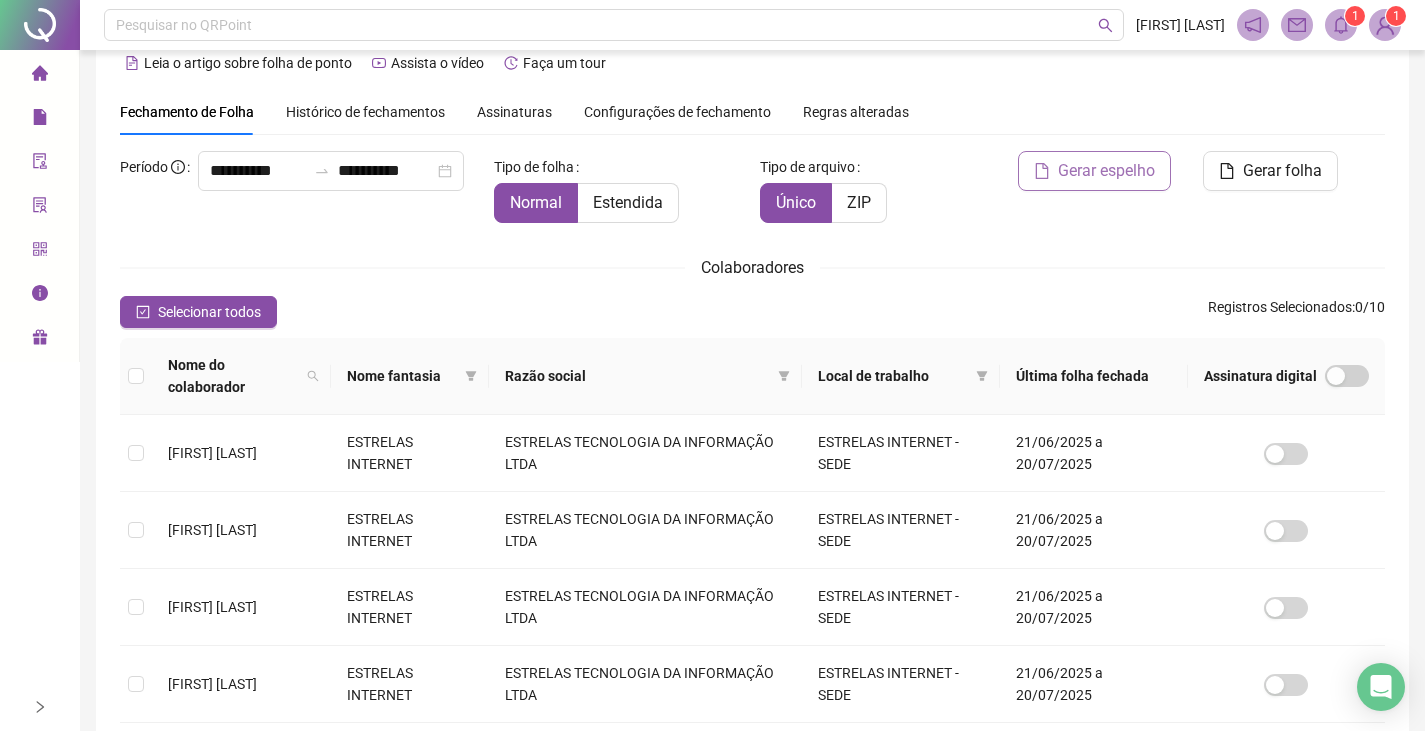 click on "Gerar espelho" at bounding box center (1106, 171) 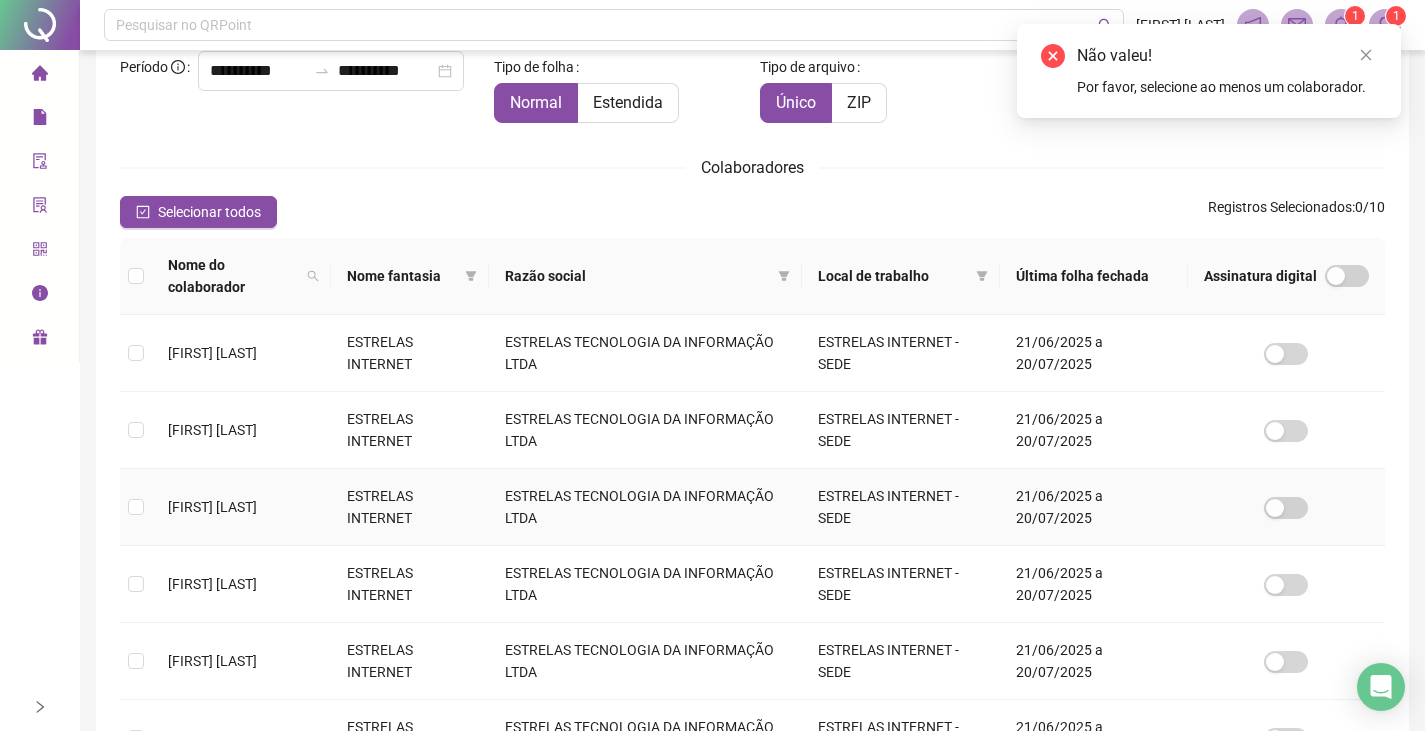 scroll, scrollTop: 33, scrollLeft: 0, axis: vertical 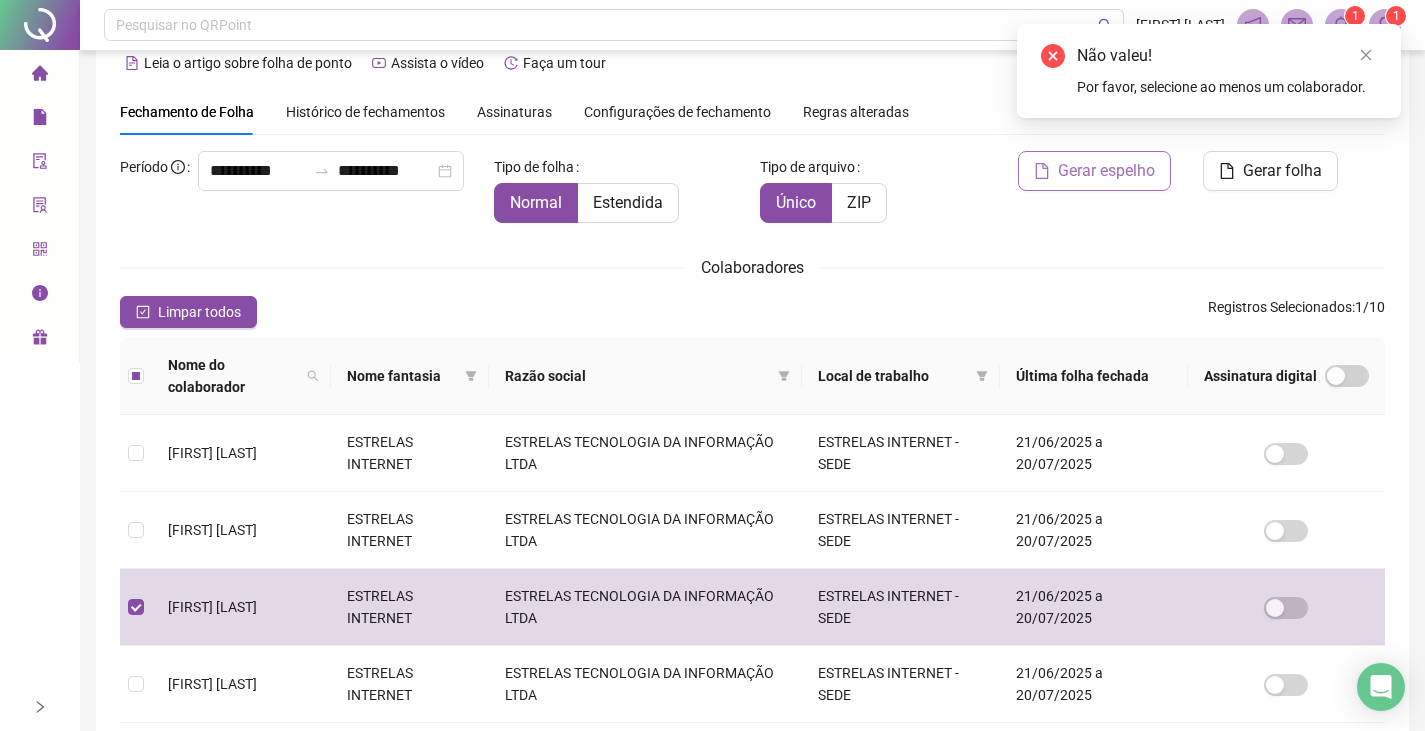 click on "Gerar espelho" at bounding box center [1106, 171] 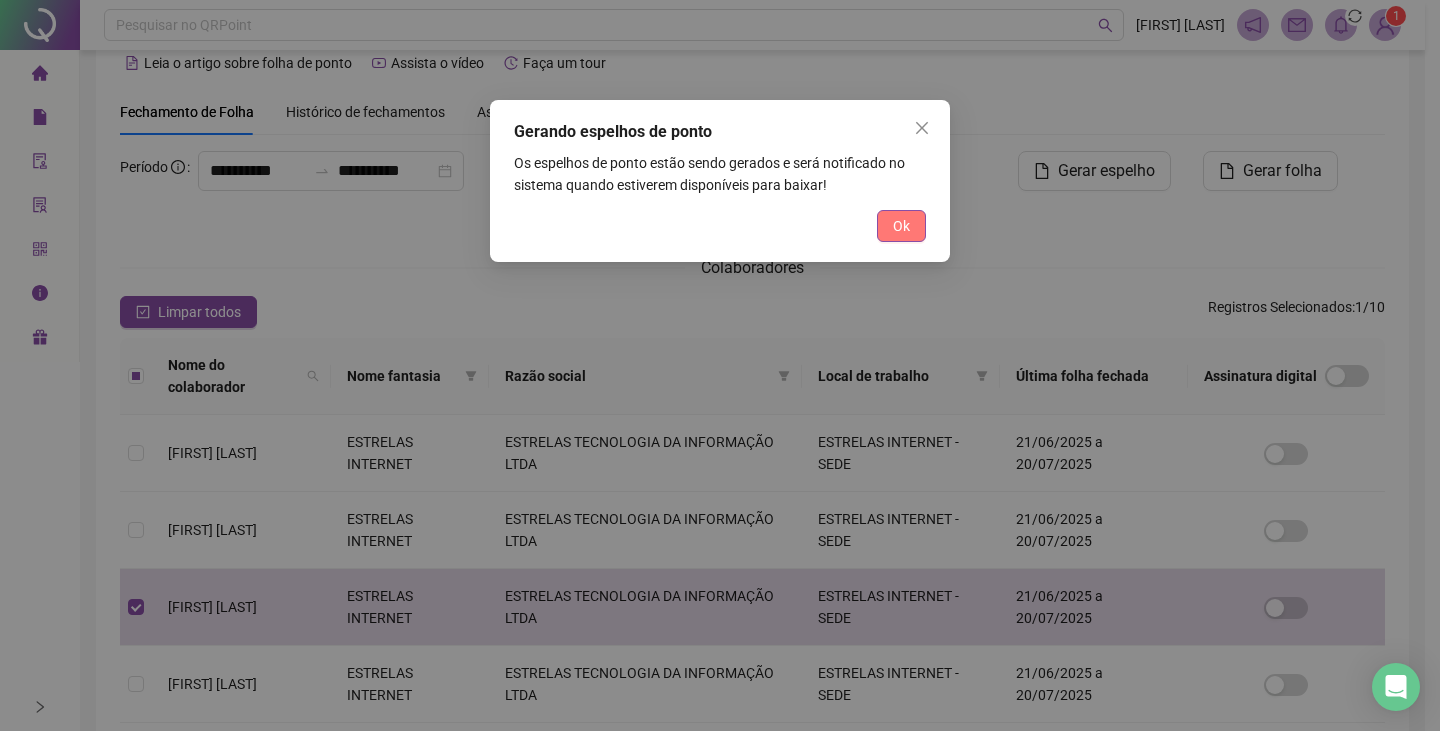 click on "Ok" at bounding box center [901, 226] 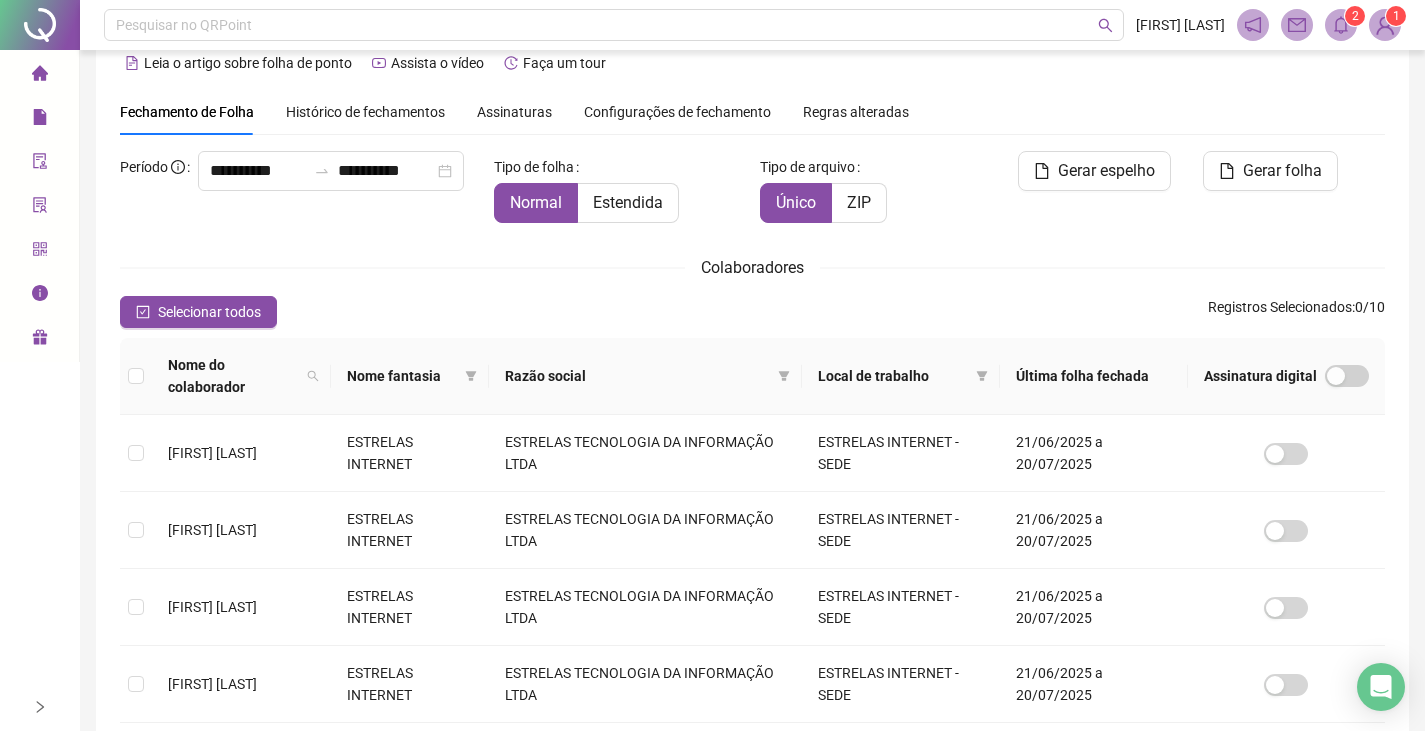 click 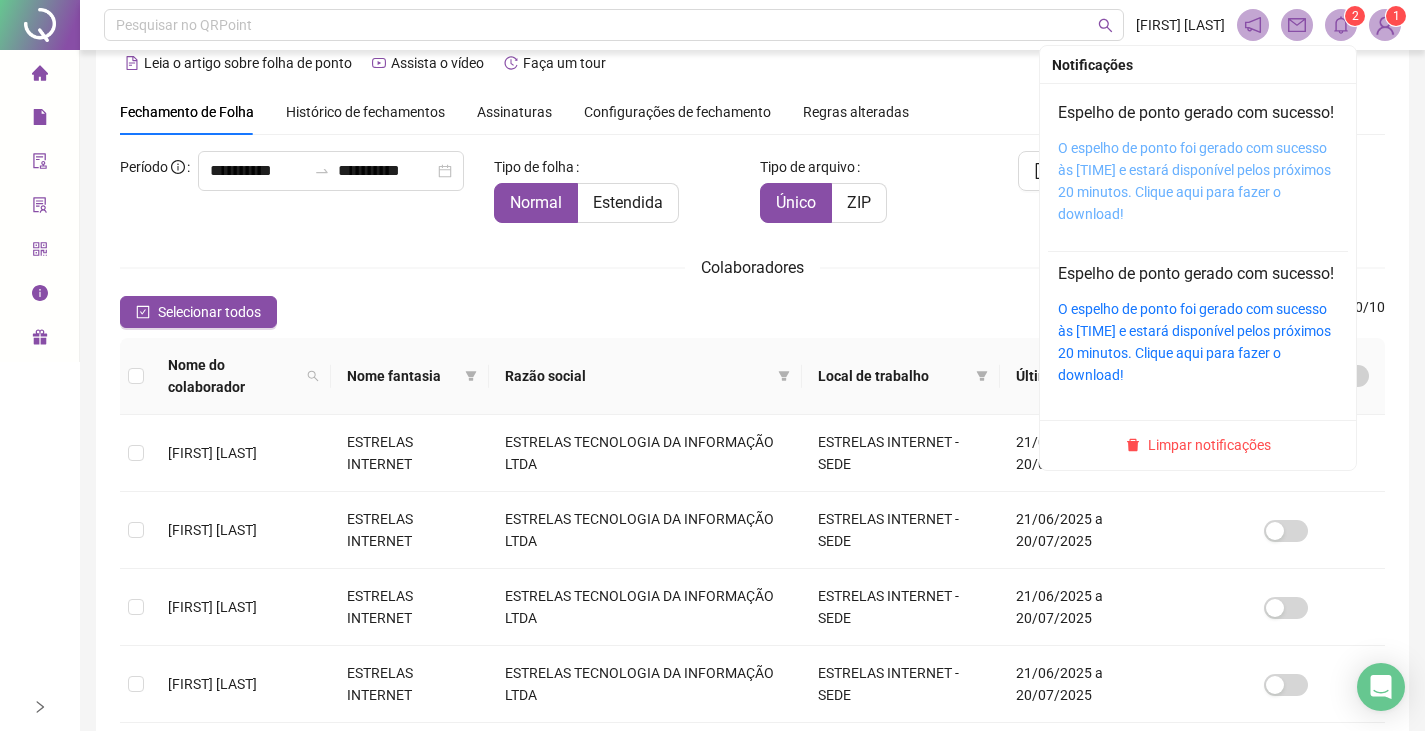 drag, startPoint x: 1187, startPoint y: 185, endPoint x: 1169, endPoint y: 192, distance: 19.313208 